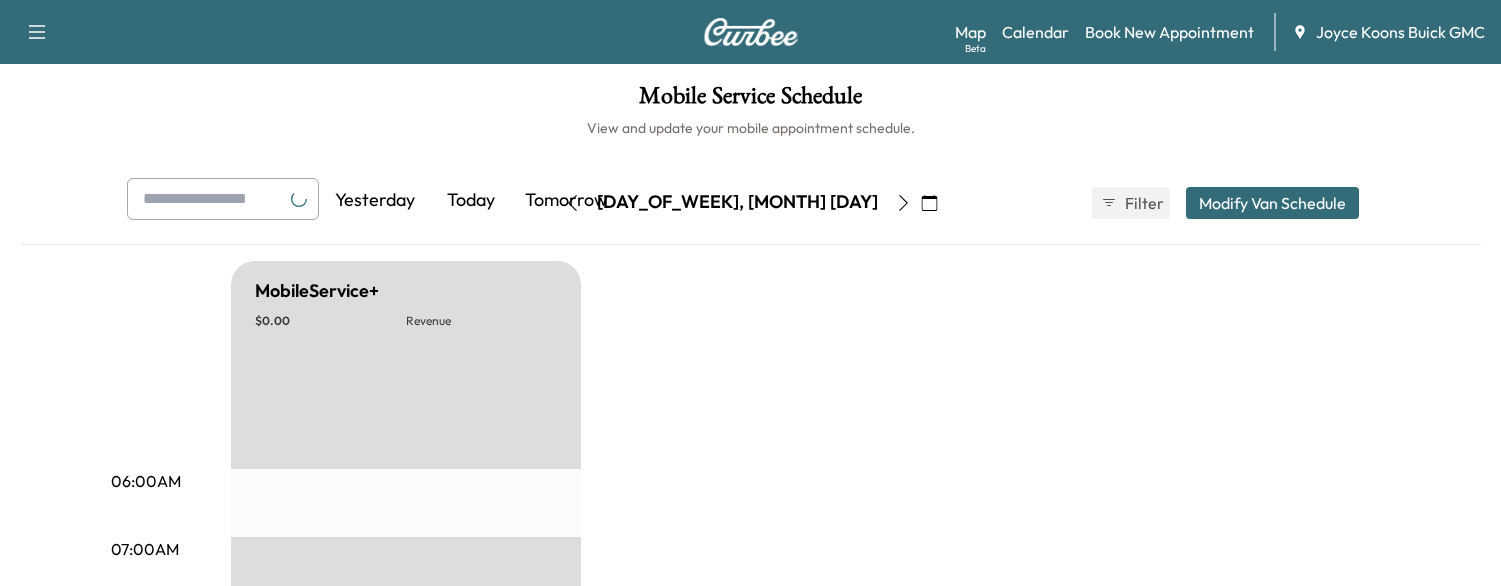 scroll, scrollTop: 0, scrollLeft: 0, axis: both 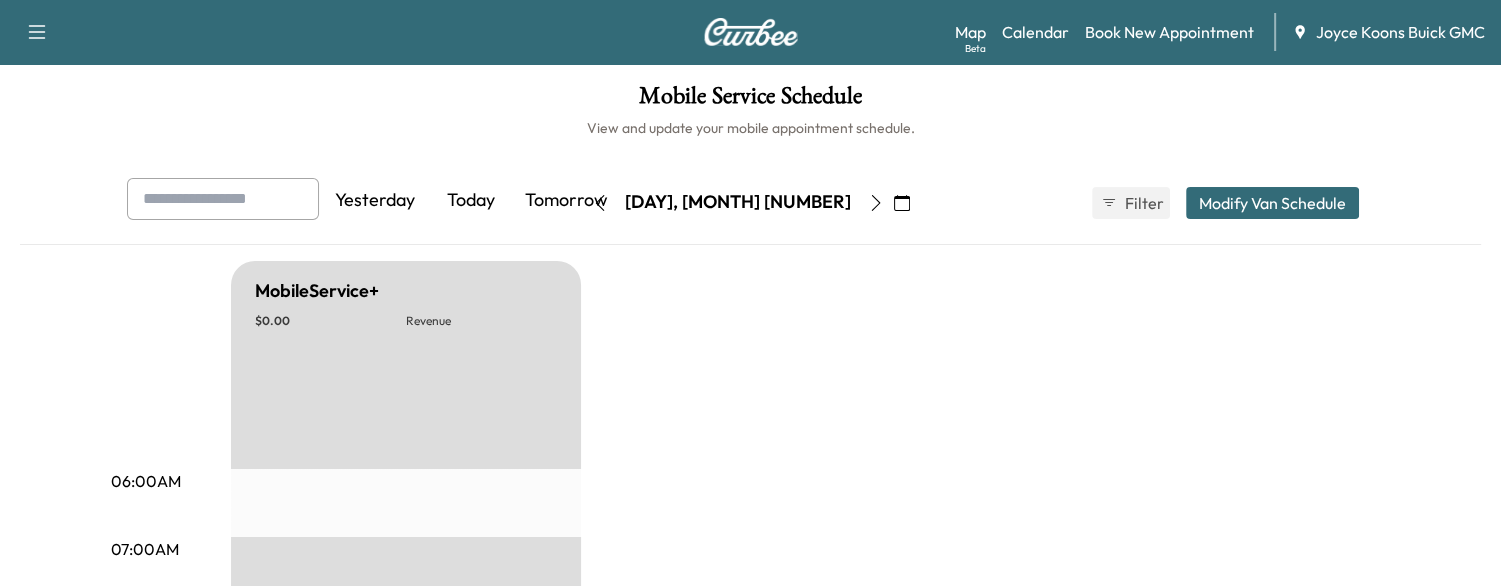 click on "Today" at bounding box center (471, 201) 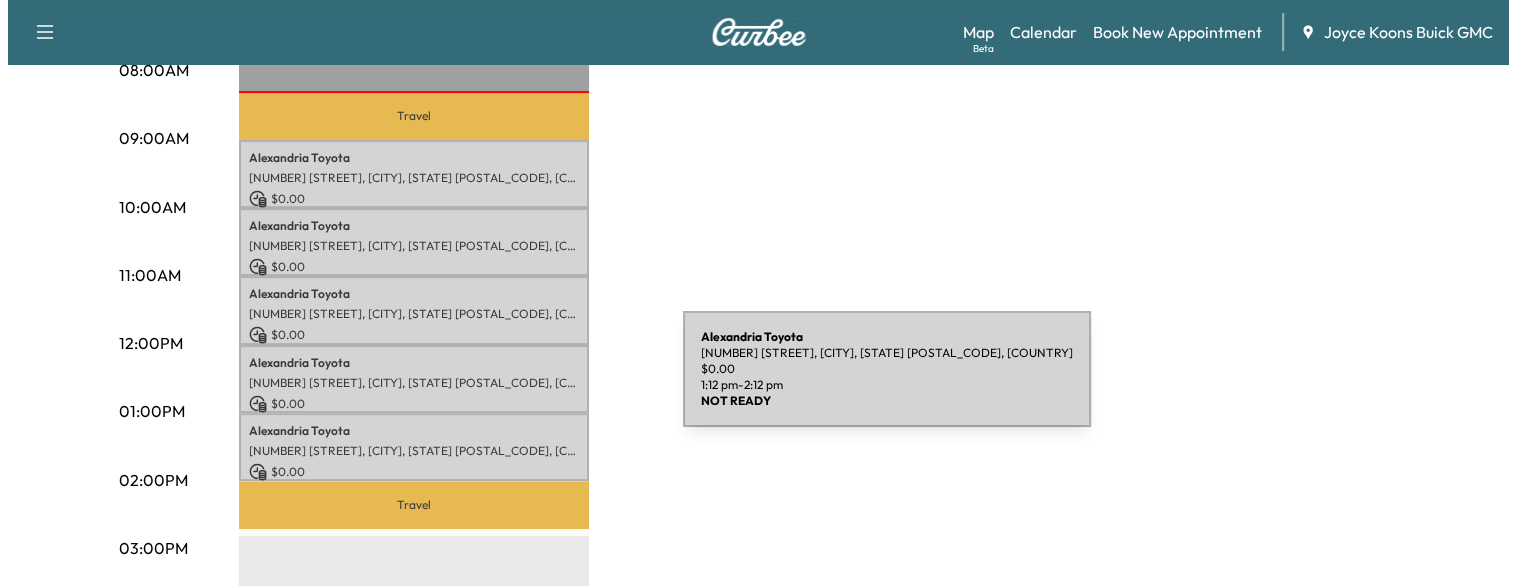 scroll, scrollTop: 544, scrollLeft: 0, axis: vertical 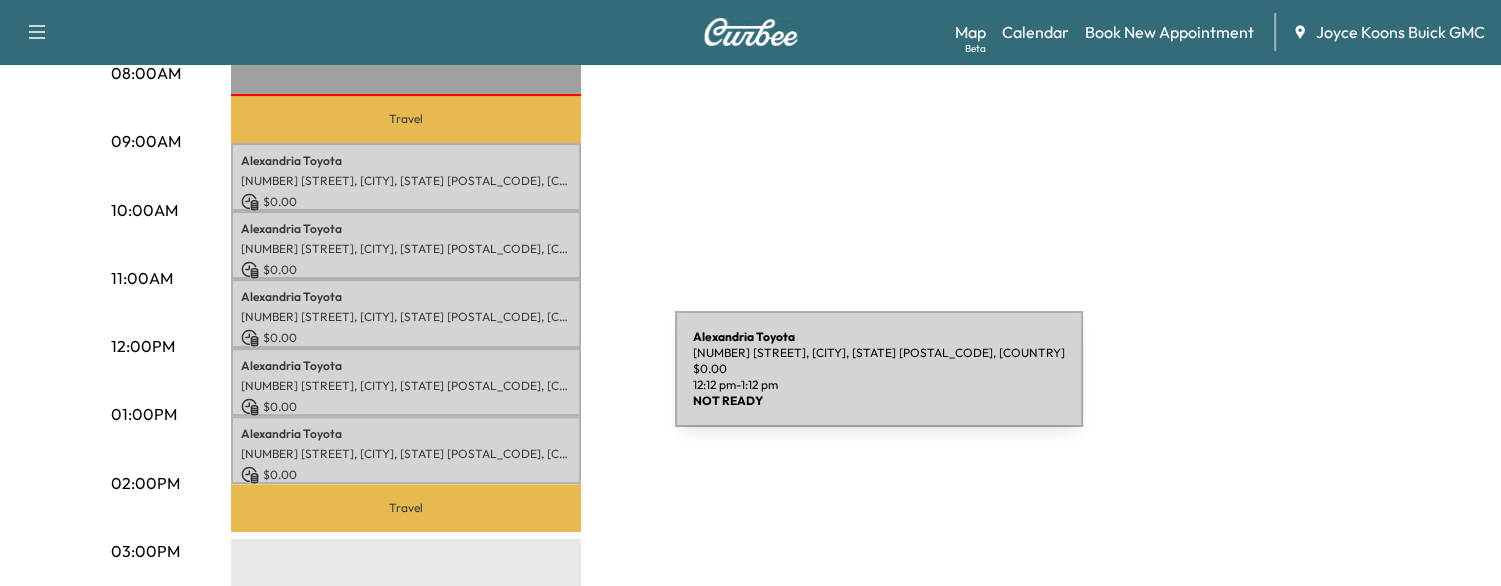 click on "[NUMBER] [STREET], [CITY], [STATE] [POSTAL_CODE], [COUNTRY]" at bounding box center [406, 386] 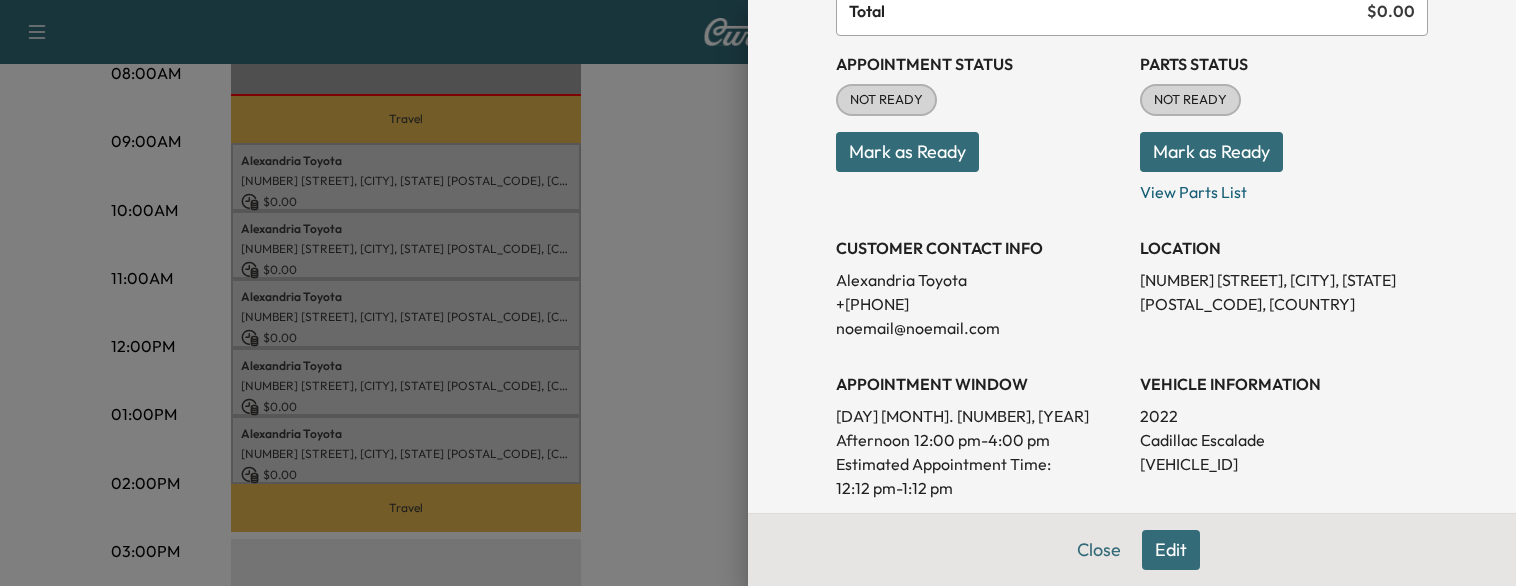 scroll, scrollTop: 164, scrollLeft: 0, axis: vertical 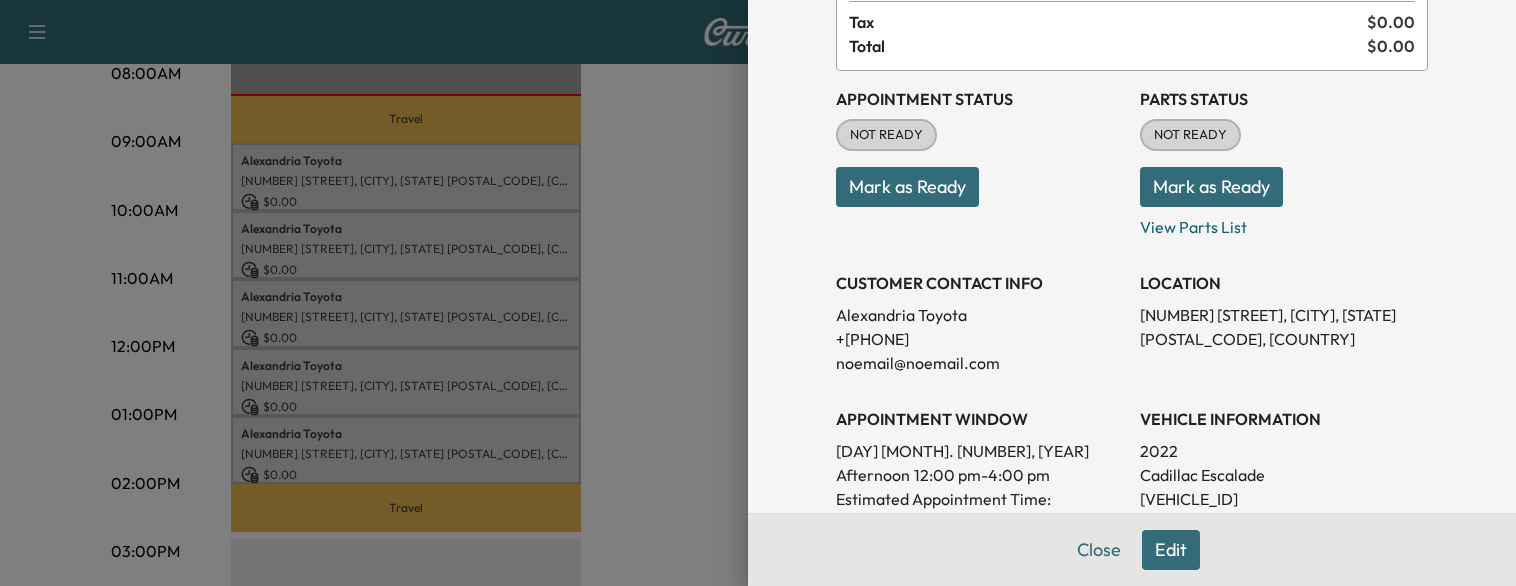 click at bounding box center [758, 293] 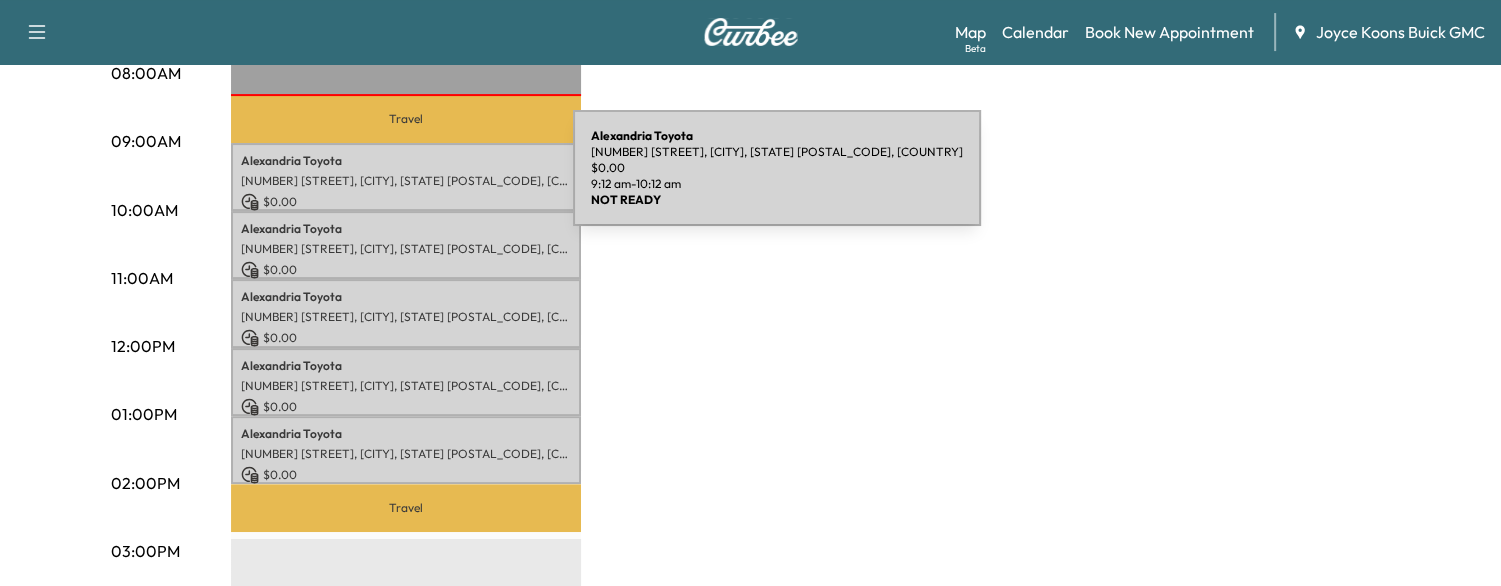 click on "[NUMBER] [STREET], [CITY], [STATE] [POSTAL_CODE], [COUNTRY]" at bounding box center [406, 181] 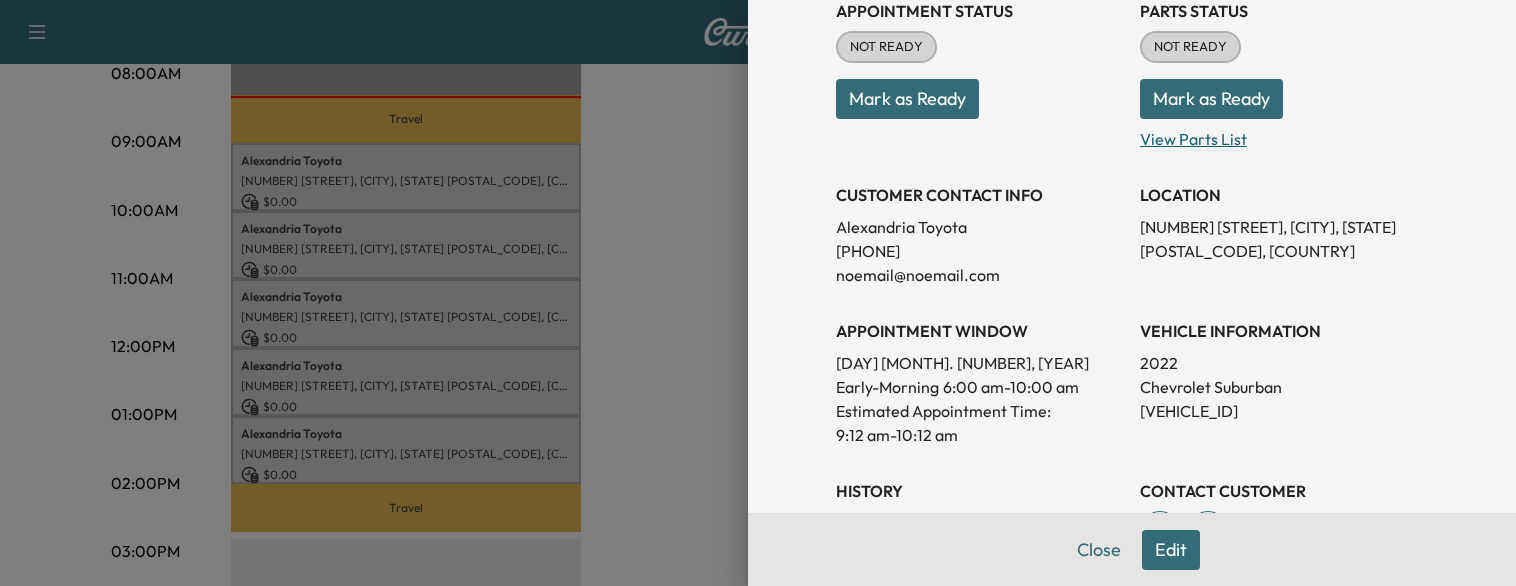 scroll, scrollTop: 252, scrollLeft: 0, axis: vertical 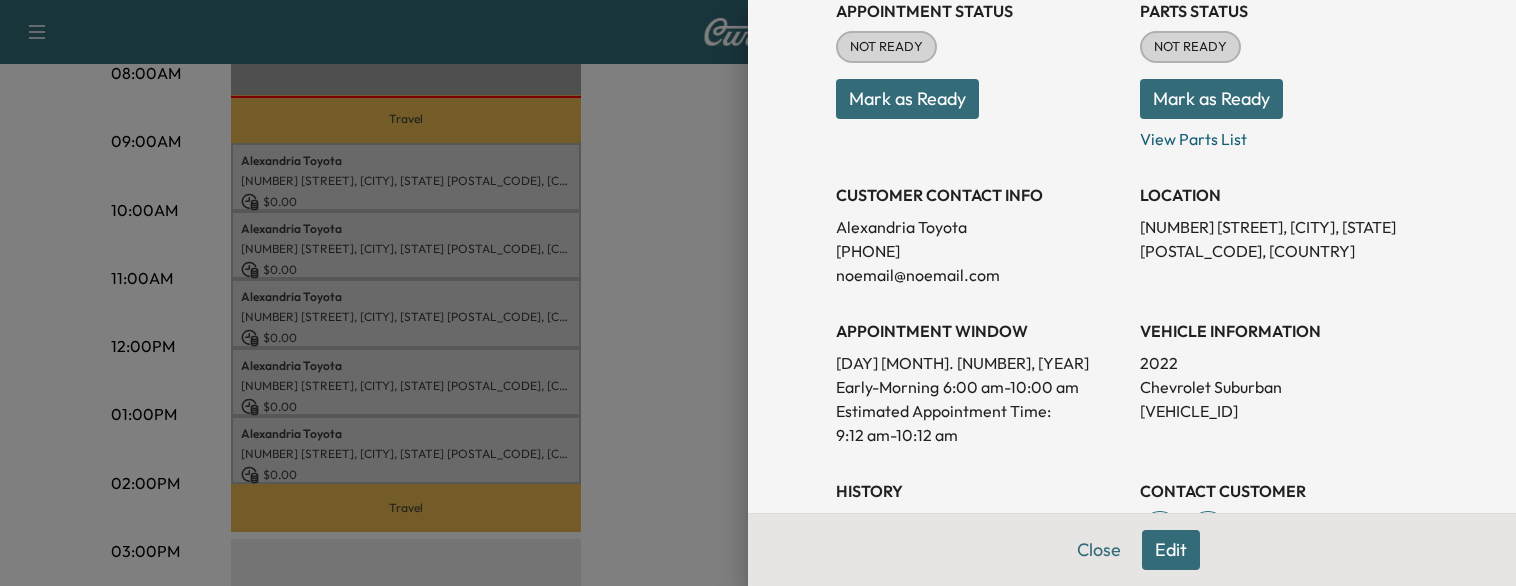 click at bounding box center (758, 293) 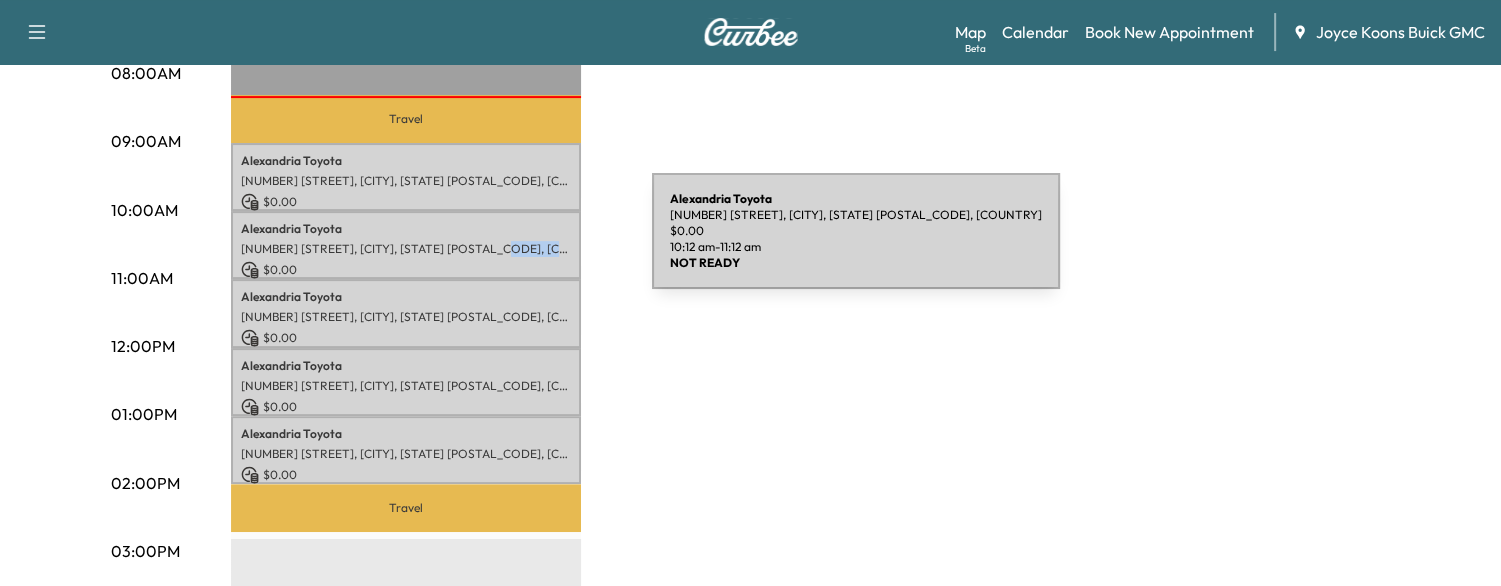 click on "[NUMBER] [STREET], [CITY], [STATE] [POSTAL_CODE], [COUNTRY]" at bounding box center [406, 249] 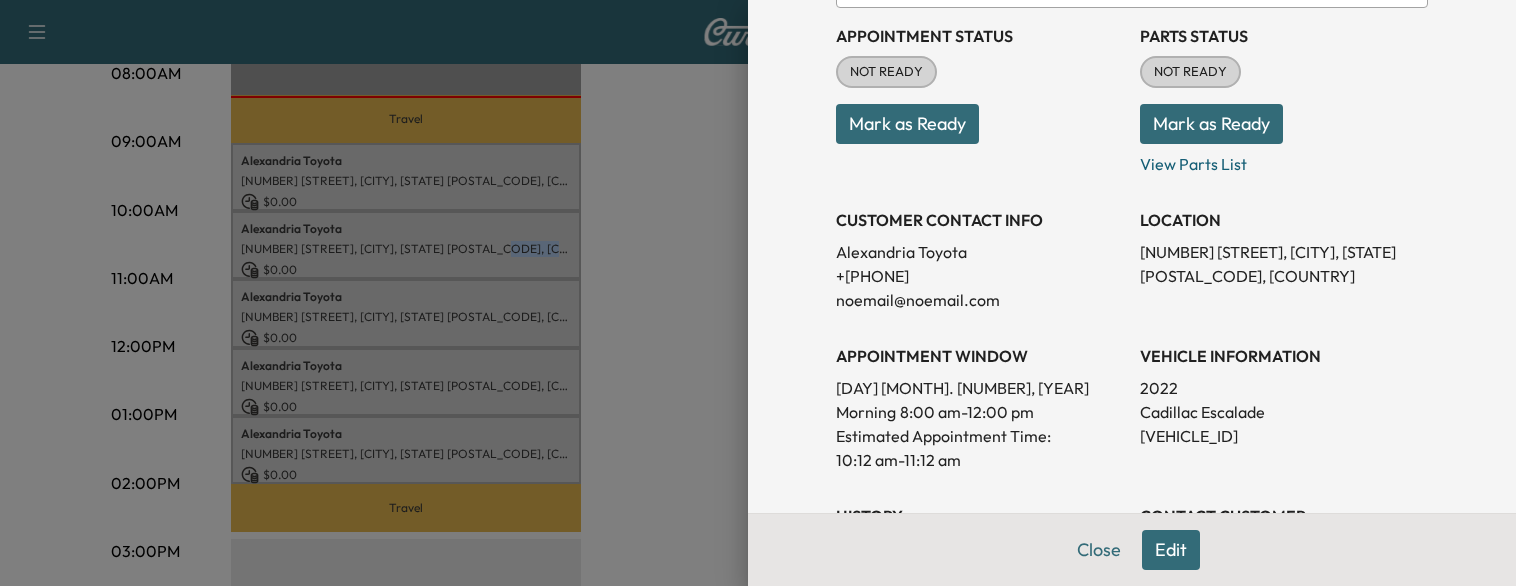 scroll, scrollTop: 240, scrollLeft: 0, axis: vertical 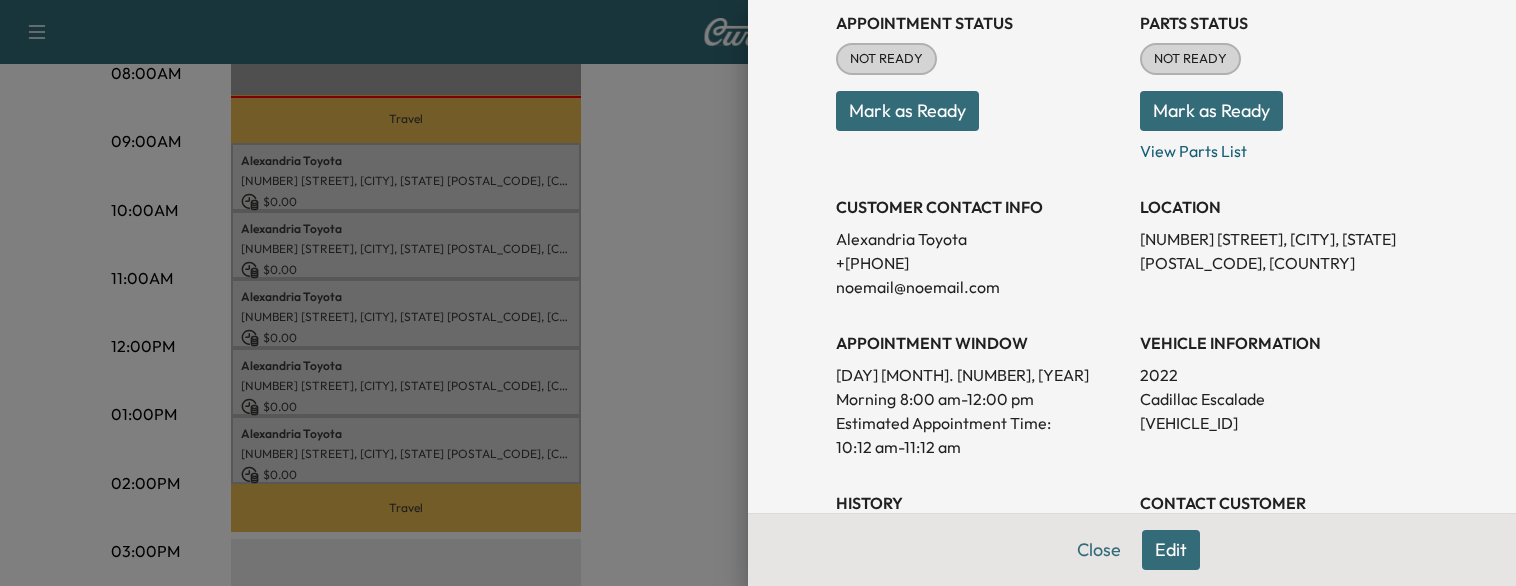 click at bounding box center (758, 293) 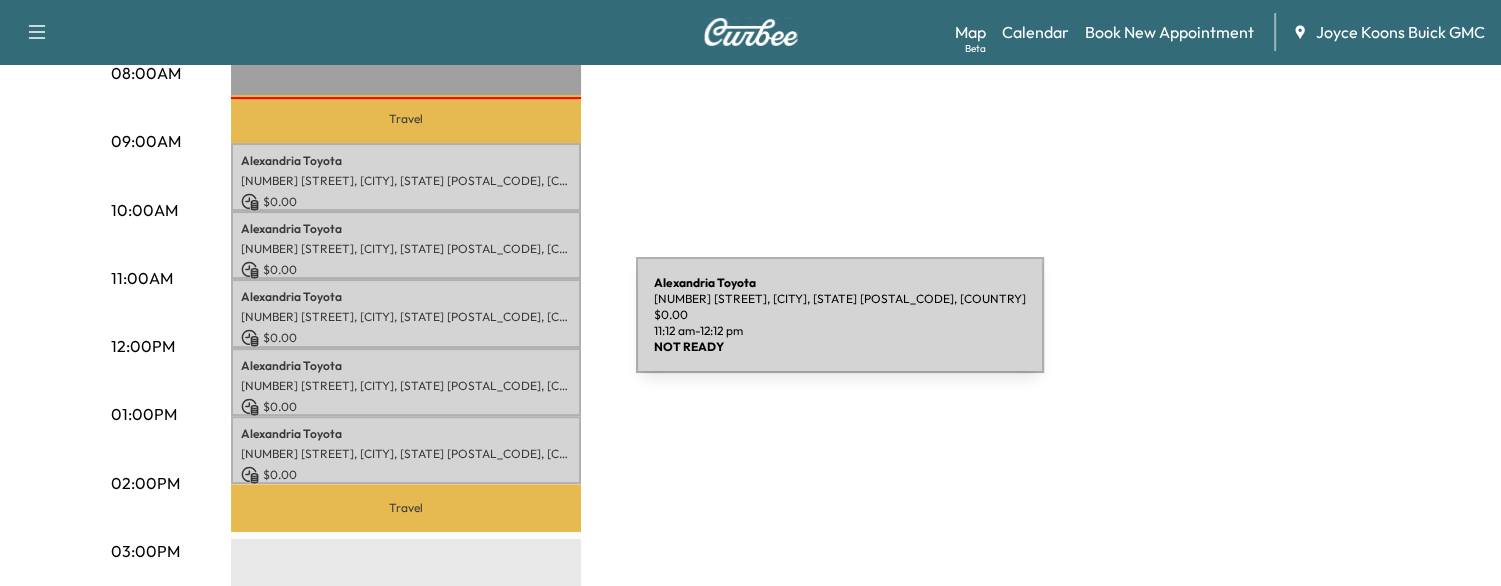 click on "Alexandria Toyota [NUMBER] [STREET], [CITY], [STATE] [POSTAL_CODE] $ 0.00 [TIME] - [TIME]" at bounding box center (406, 313) 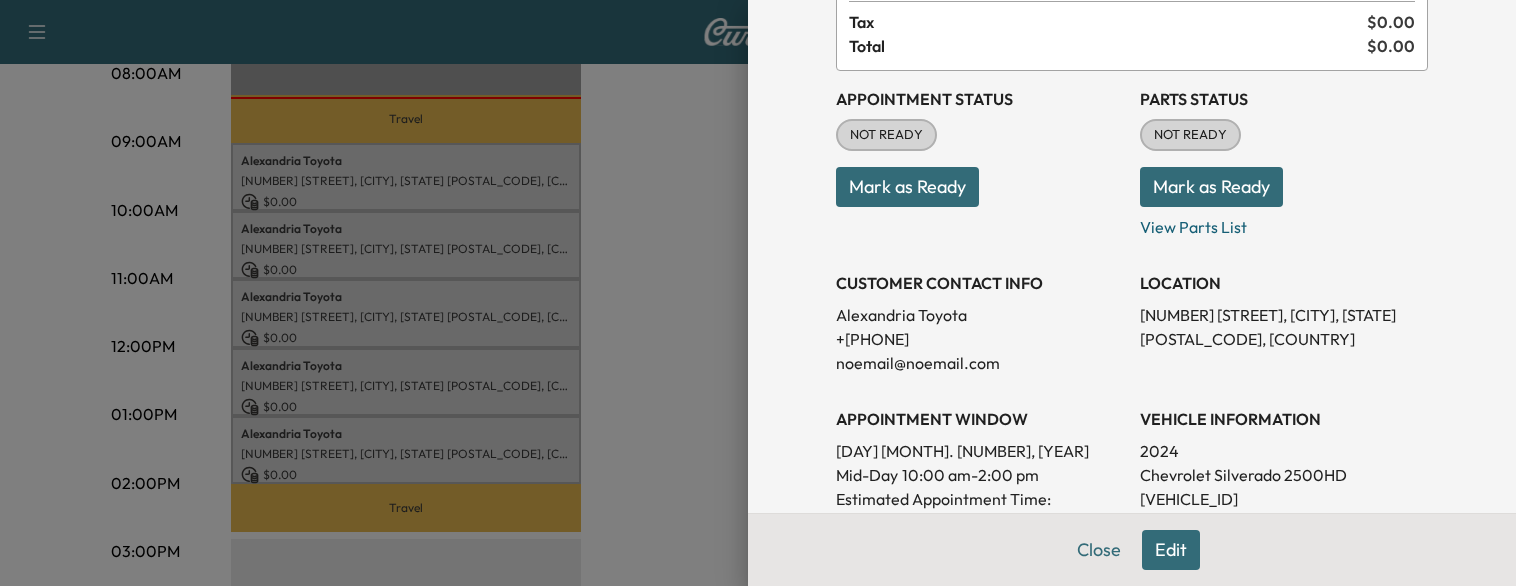 scroll, scrollTop: 167, scrollLeft: 0, axis: vertical 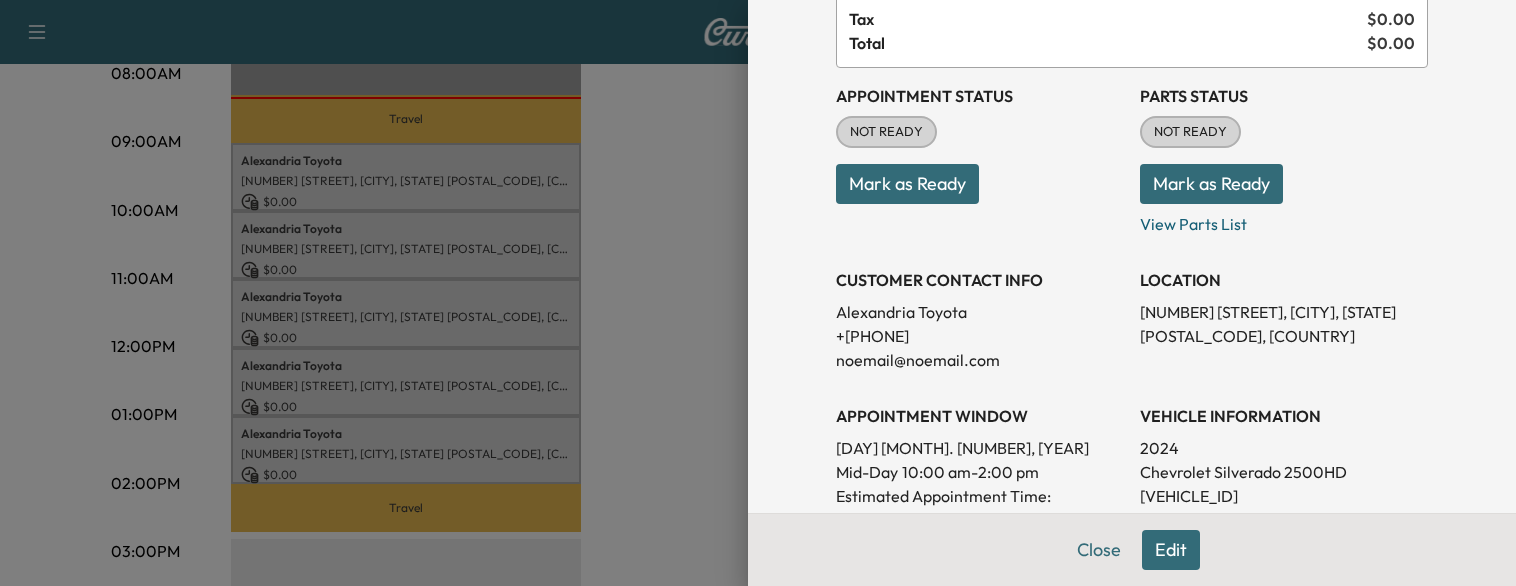 click at bounding box center (758, 293) 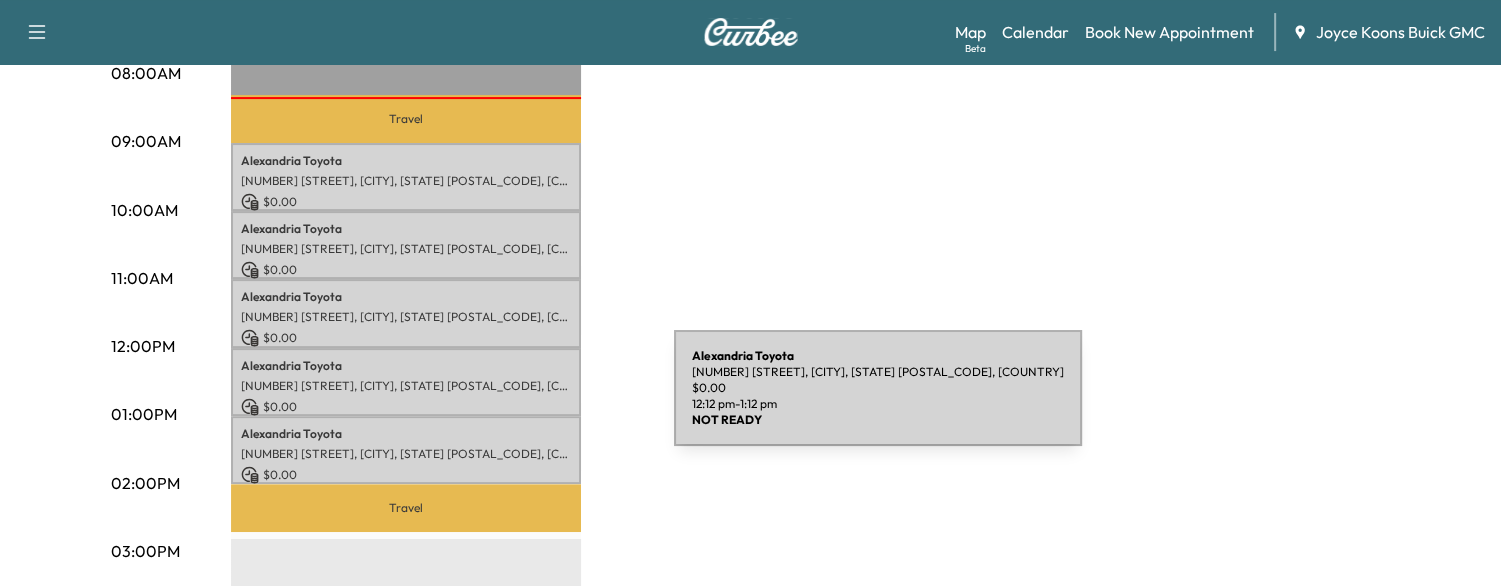 click on "$ 0.00" at bounding box center [406, 407] 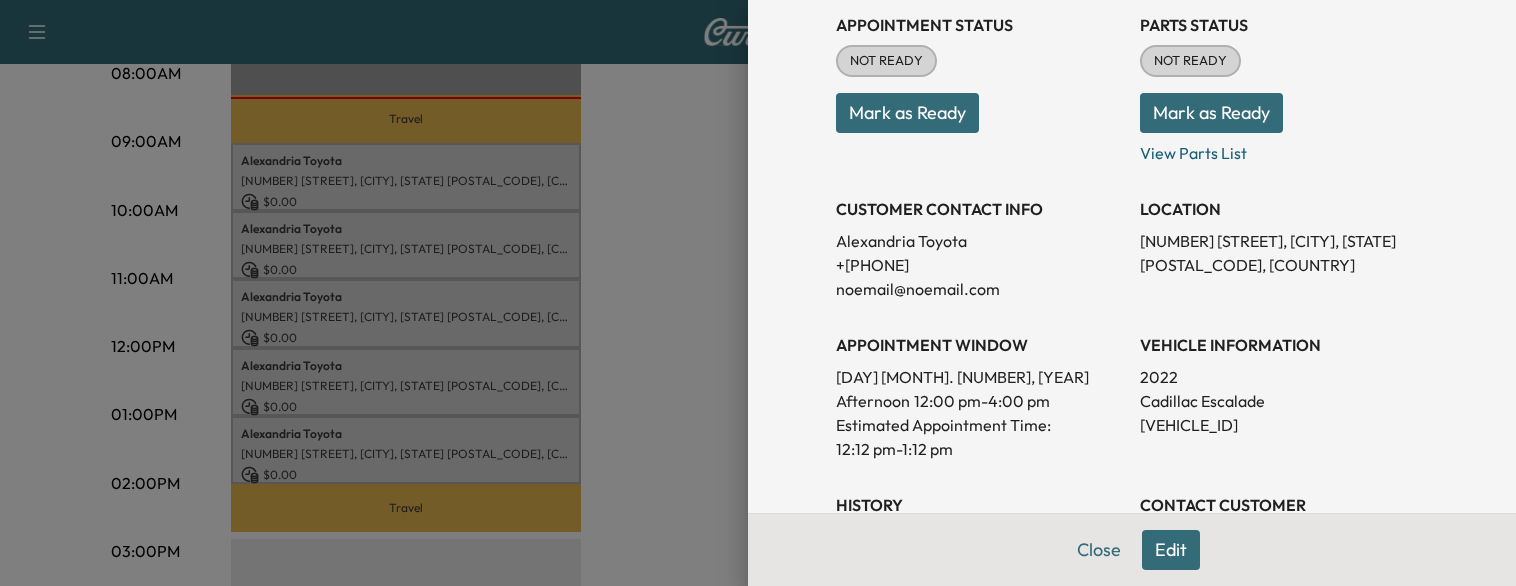 scroll, scrollTop: 239, scrollLeft: 0, axis: vertical 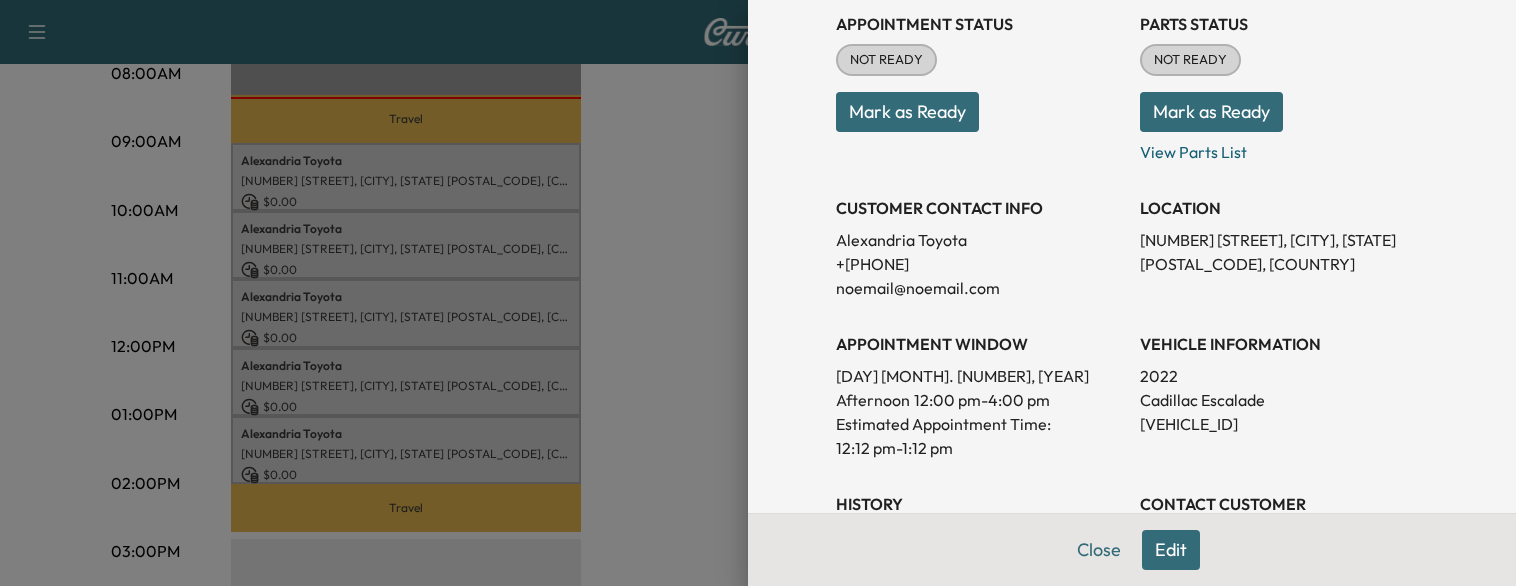 click at bounding box center (758, 293) 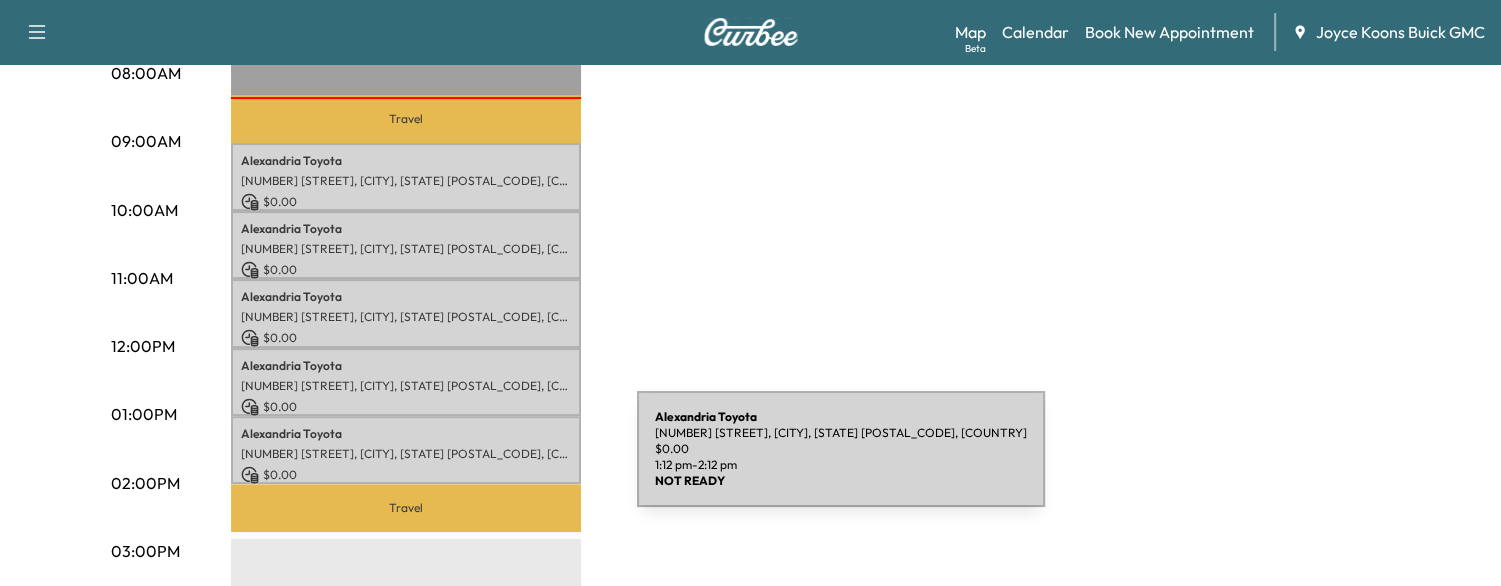 click on "Alexandria Toyota [NUMBER] [STREET], [CITY], [STATE] [POSTAL_CODE] $ 0.00 [TIME] - [TIME]" at bounding box center [406, 450] 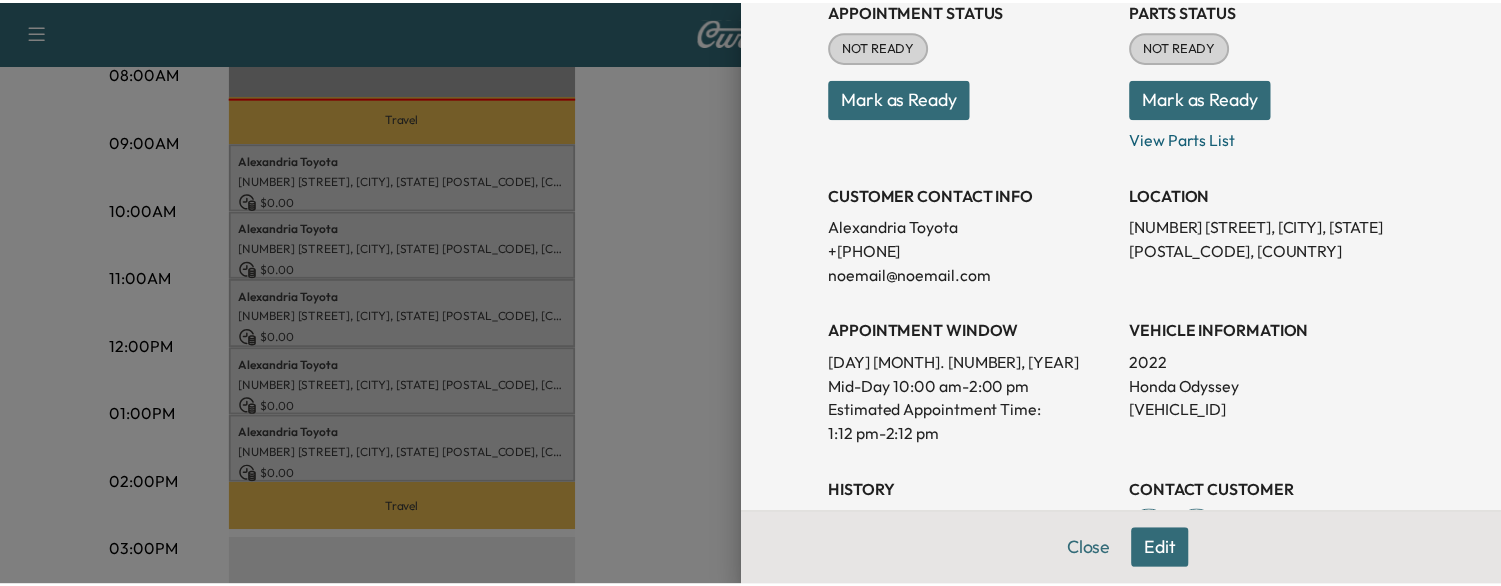 scroll, scrollTop: 254, scrollLeft: 0, axis: vertical 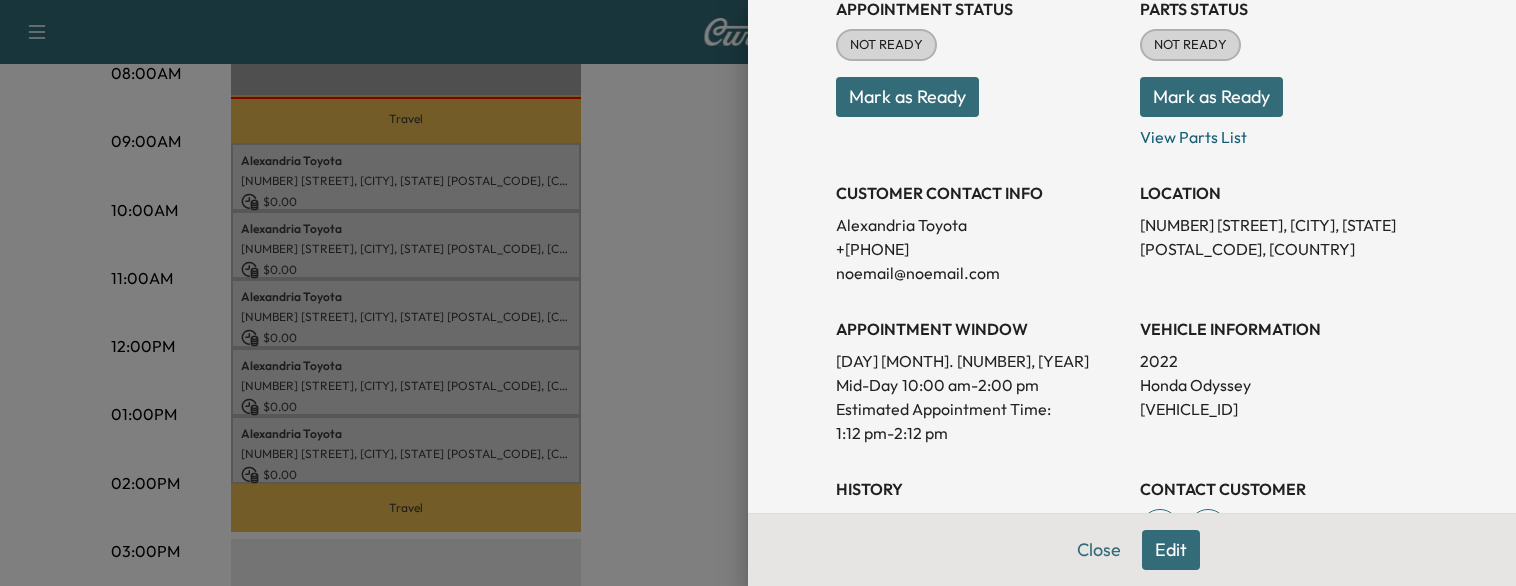 click on "[VEHICLE_ID]" at bounding box center (1284, 409) 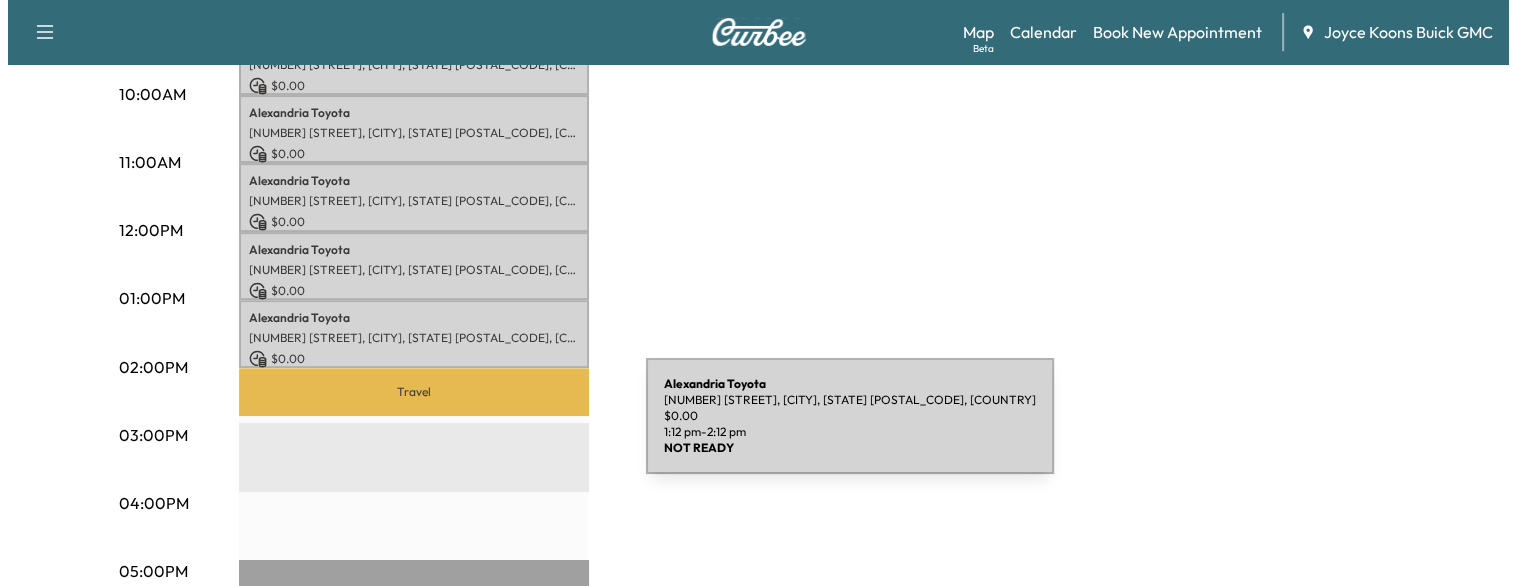 scroll, scrollTop: 566, scrollLeft: 0, axis: vertical 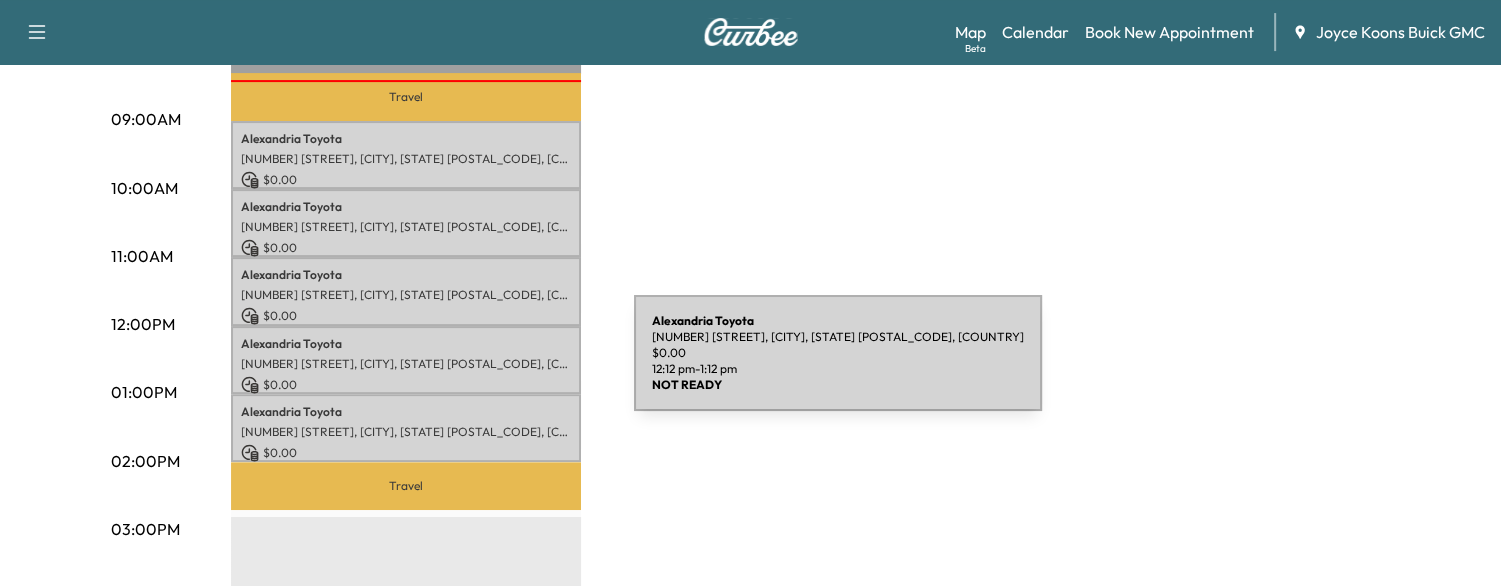 click on "[NUMBER] [STREET], [CITY], [STATE] [POSTAL_CODE], [COUNTRY]" at bounding box center [406, 364] 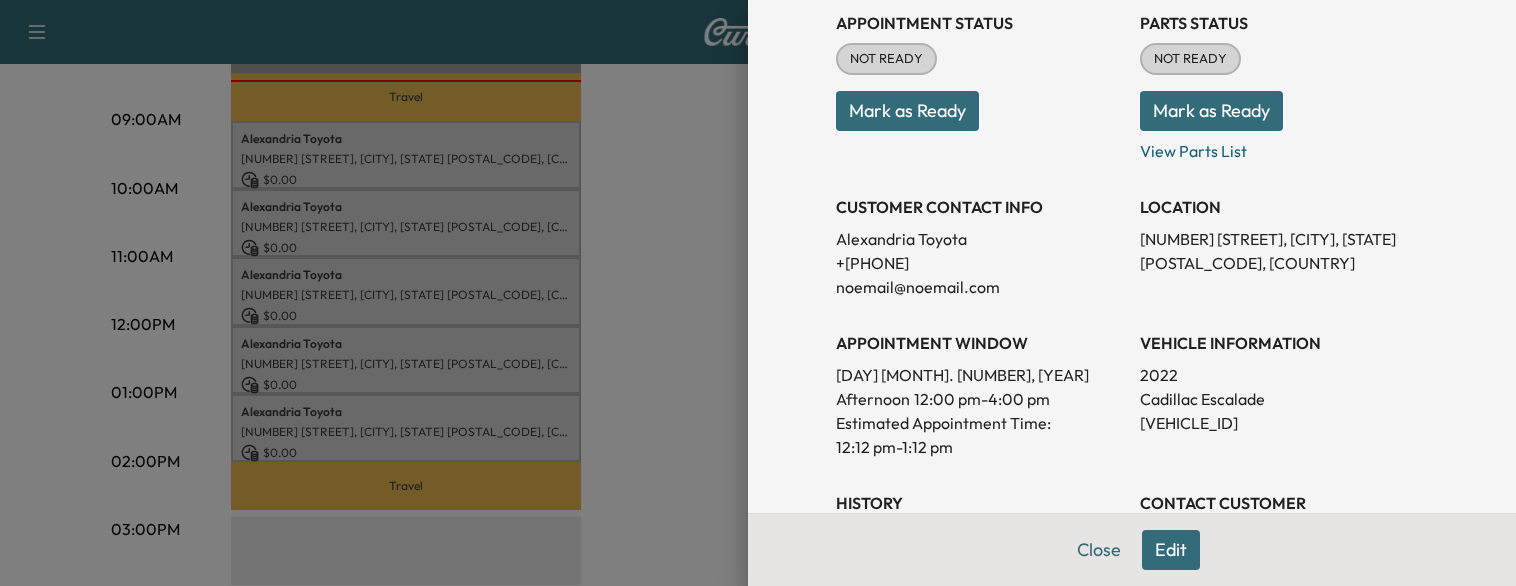 scroll, scrollTop: 252, scrollLeft: 0, axis: vertical 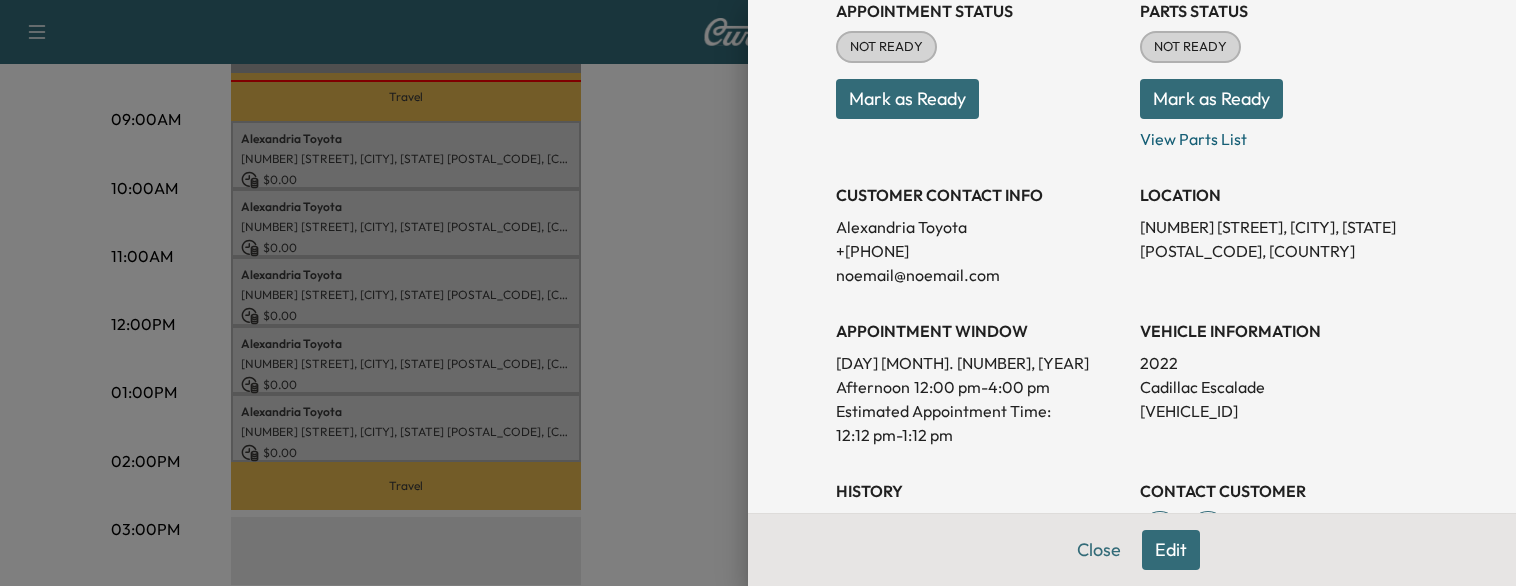 click on "[VEHICLE_ID]" at bounding box center [1284, 411] 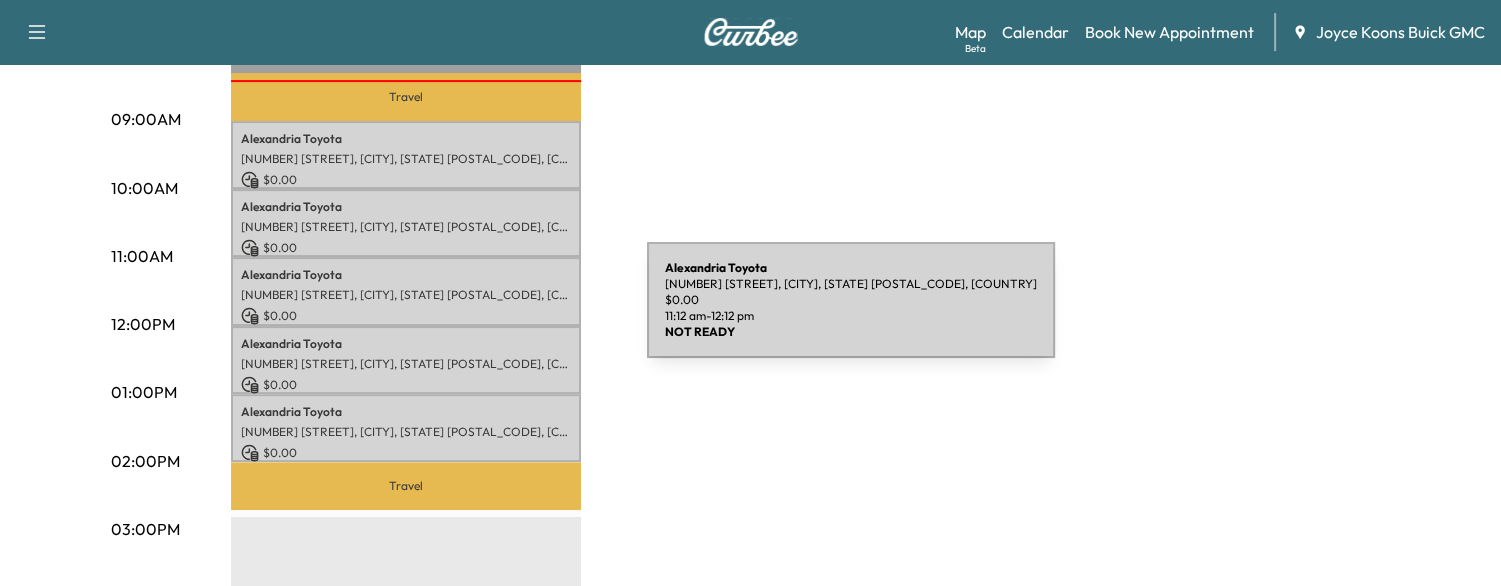 click on "$ 0.00" at bounding box center [406, 316] 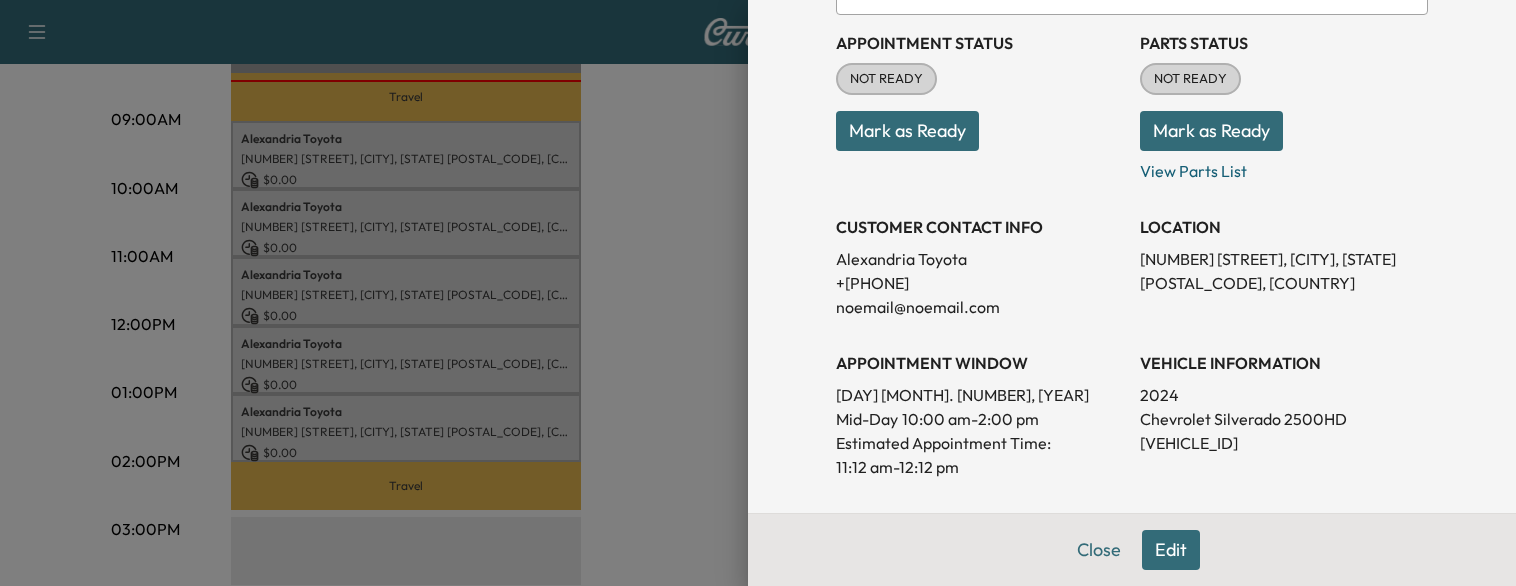 scroll, scrollTop: 222, scrollLeft: 0, axis: vertical 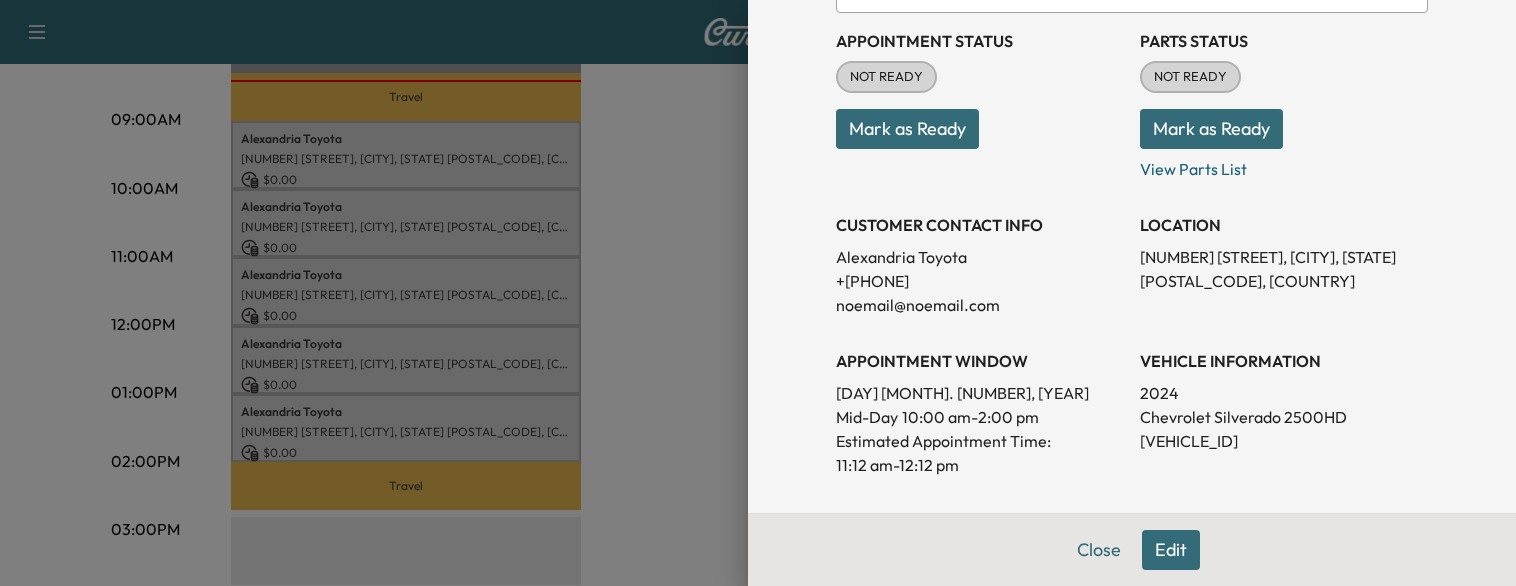 click on "[VEHICLE_ID]" at bounding box center [1284, 441] 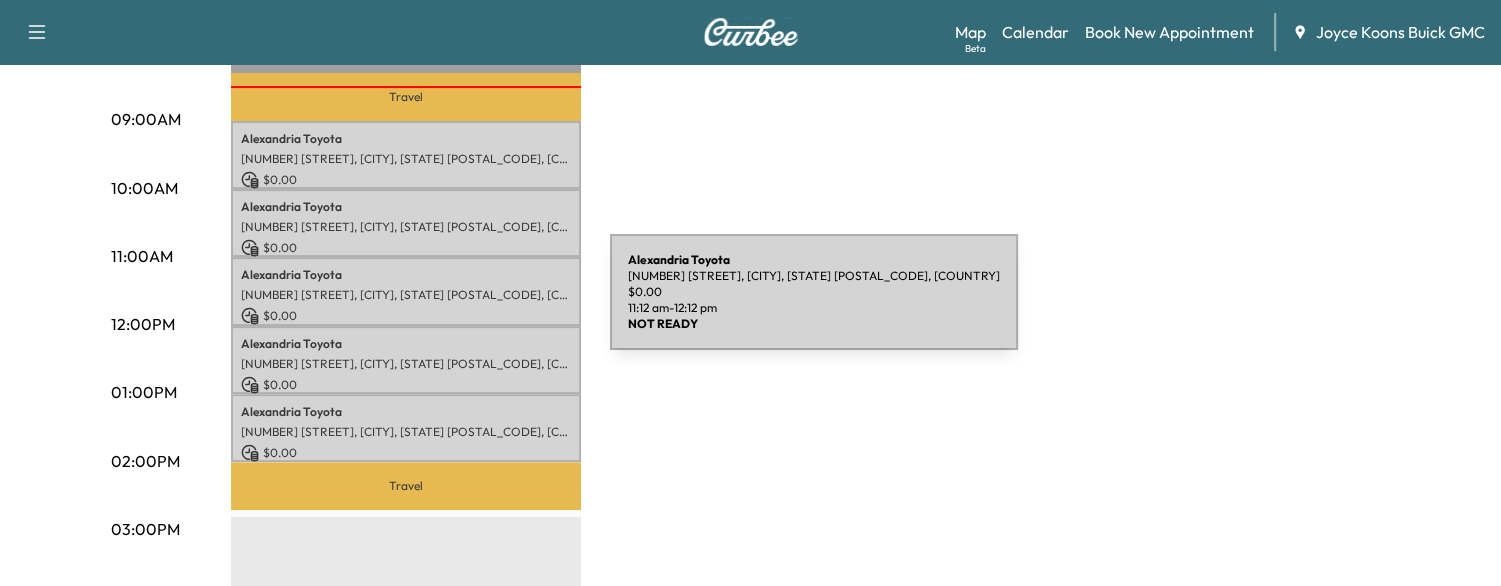 click on "Alexandria Toyota [NUMBER] [STREET], [CITY], [STATE] [POSTAL_CODE] $ 0.00 [TIME] - [TIME]" at bounding box center (406, 291) 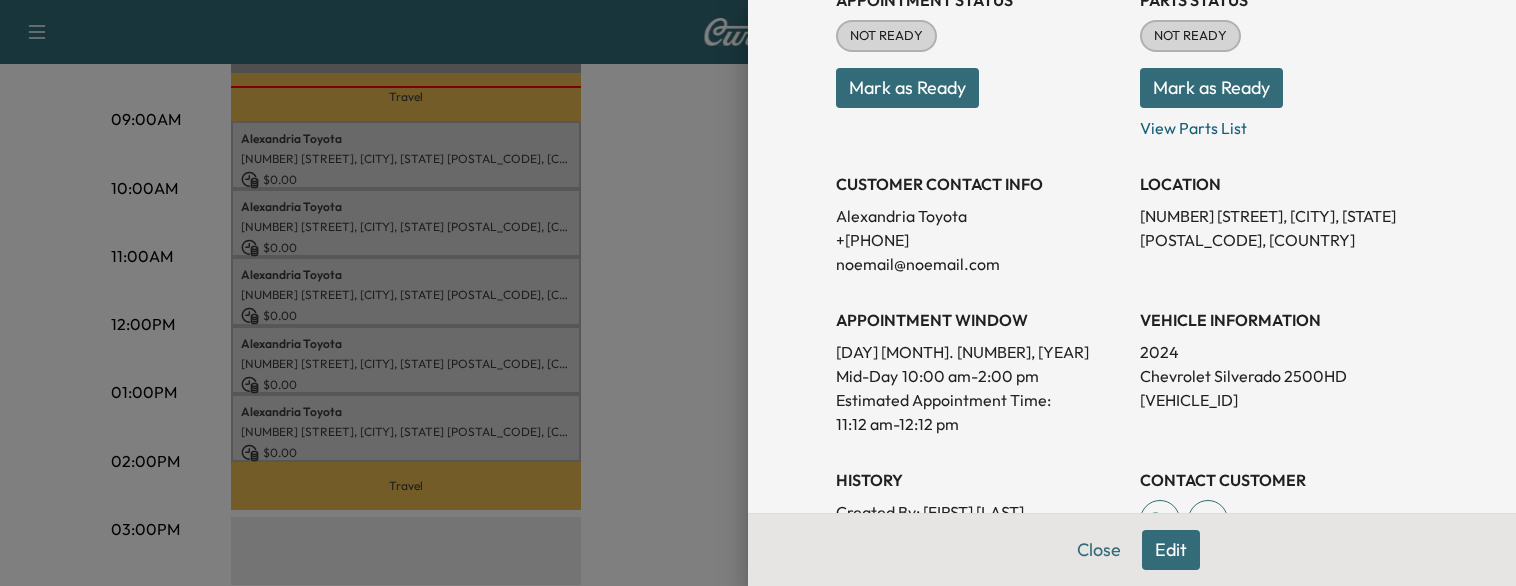 scroll, scrollTop: 268, scrollLeft: 0, axis: vertical 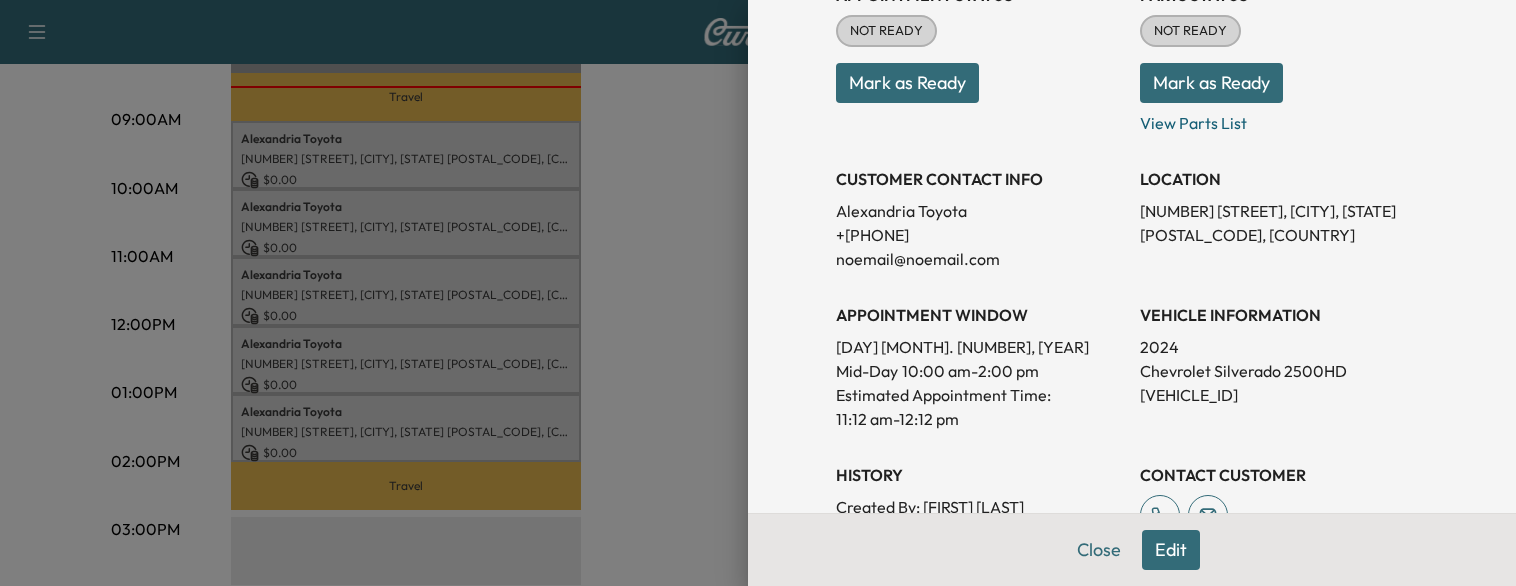 click at bounding box center (758, 293) 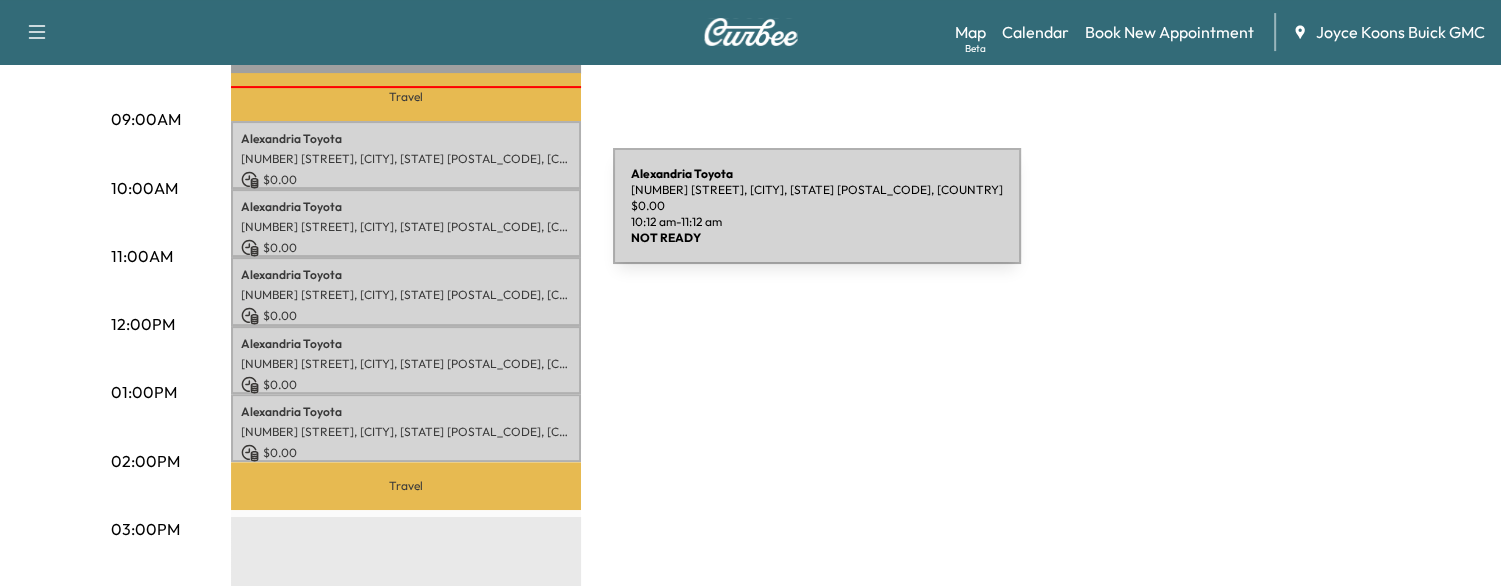 click on "[NUMBER] [STREET], [CITY], [STATE] [POSTAL_CODE], [COUNTRY]" at bounding box center (406, 227) 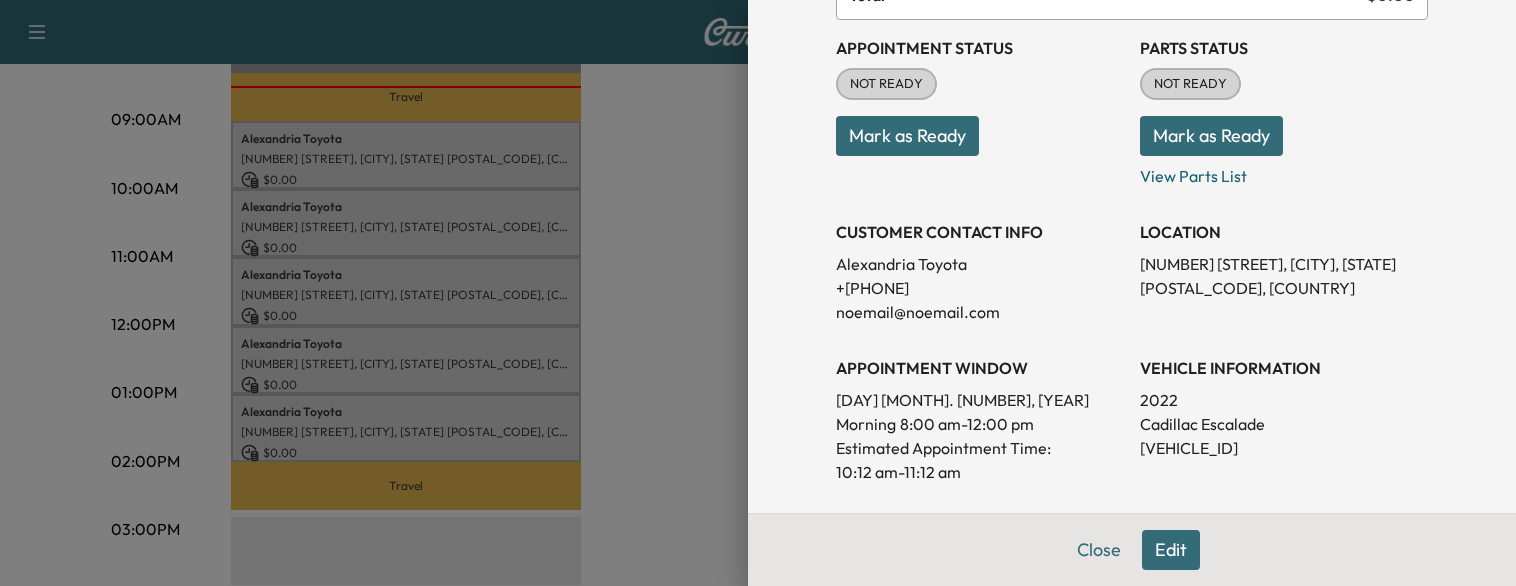 scroll, scrollTop: 212, scrollLeft: 0, axis: vertical 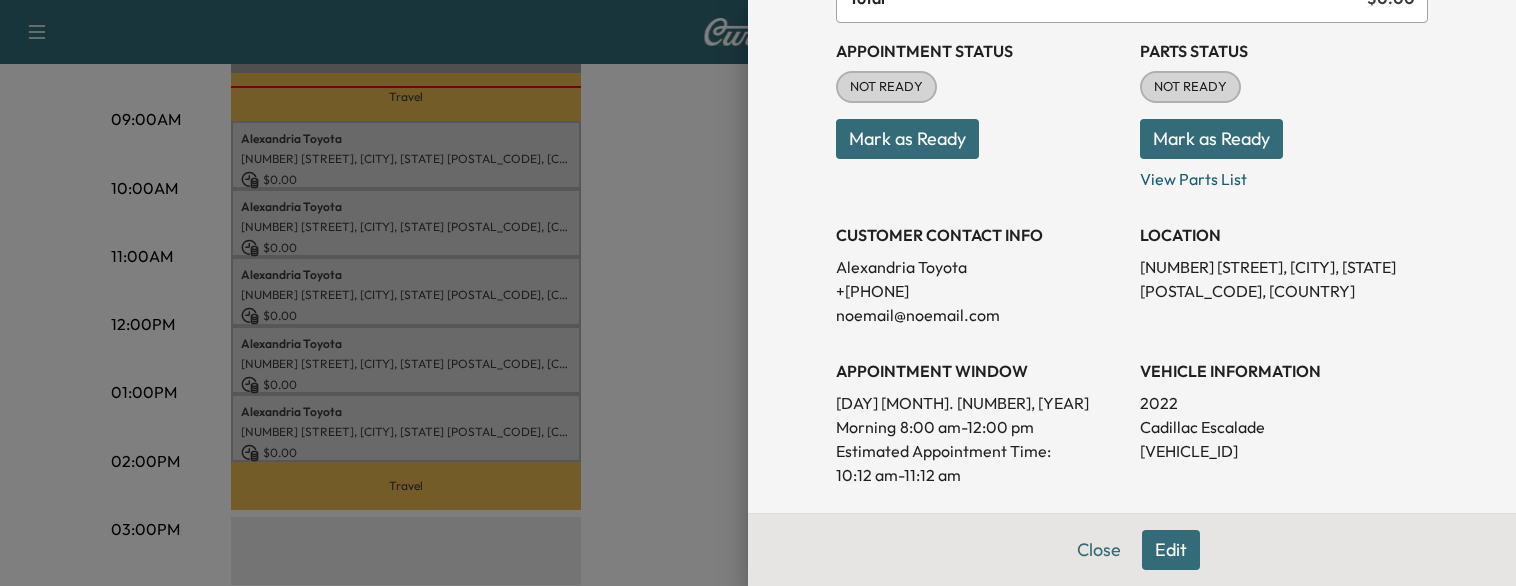 click on "[VEHICLE_ID]" at bounding box center [1284, 451] 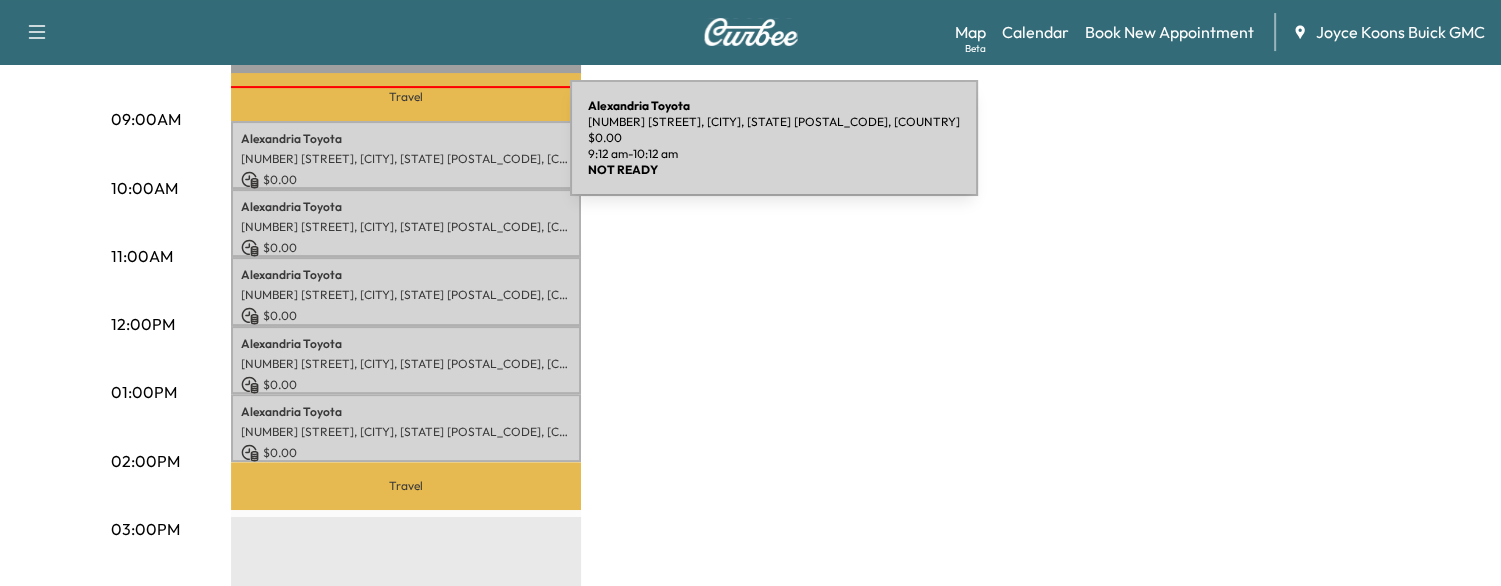 click on "[NUMBER] [STREET], [CITY], [STATE] [POSTAL_CODE], [COUNTRY]" at bounding box center (406, 159) 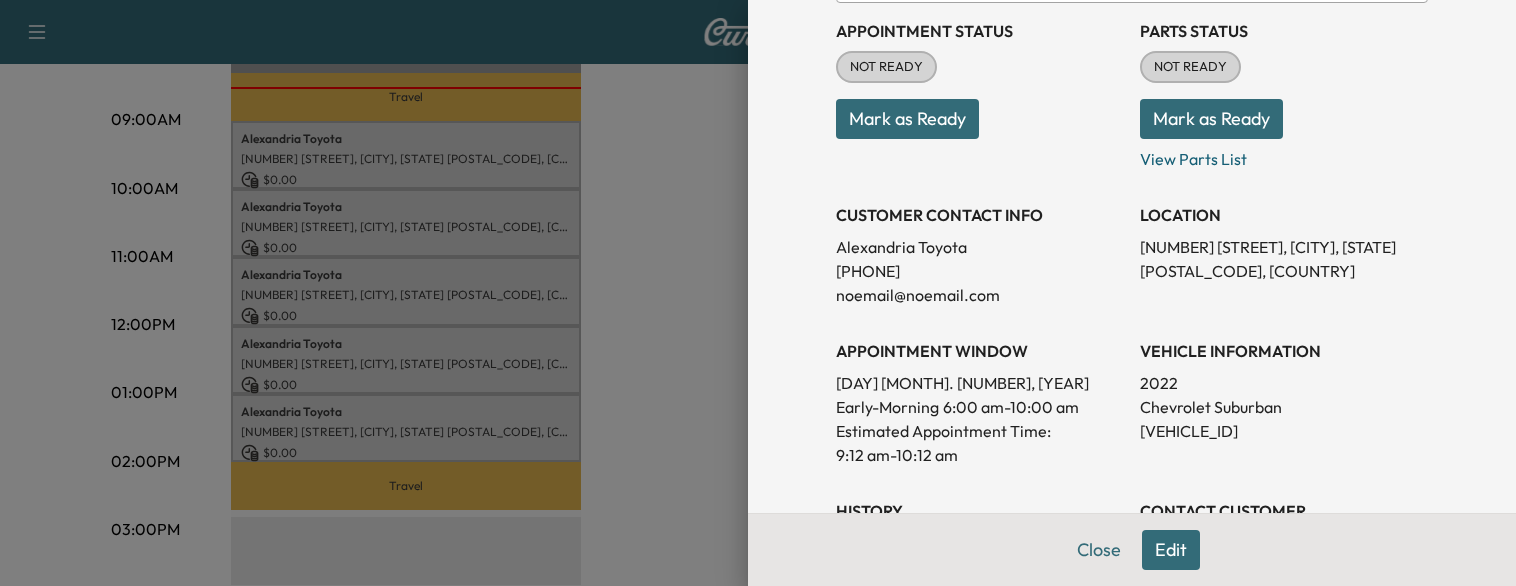 scroll, scrollTop: 235, scrollLeft: 0, axis: vertical 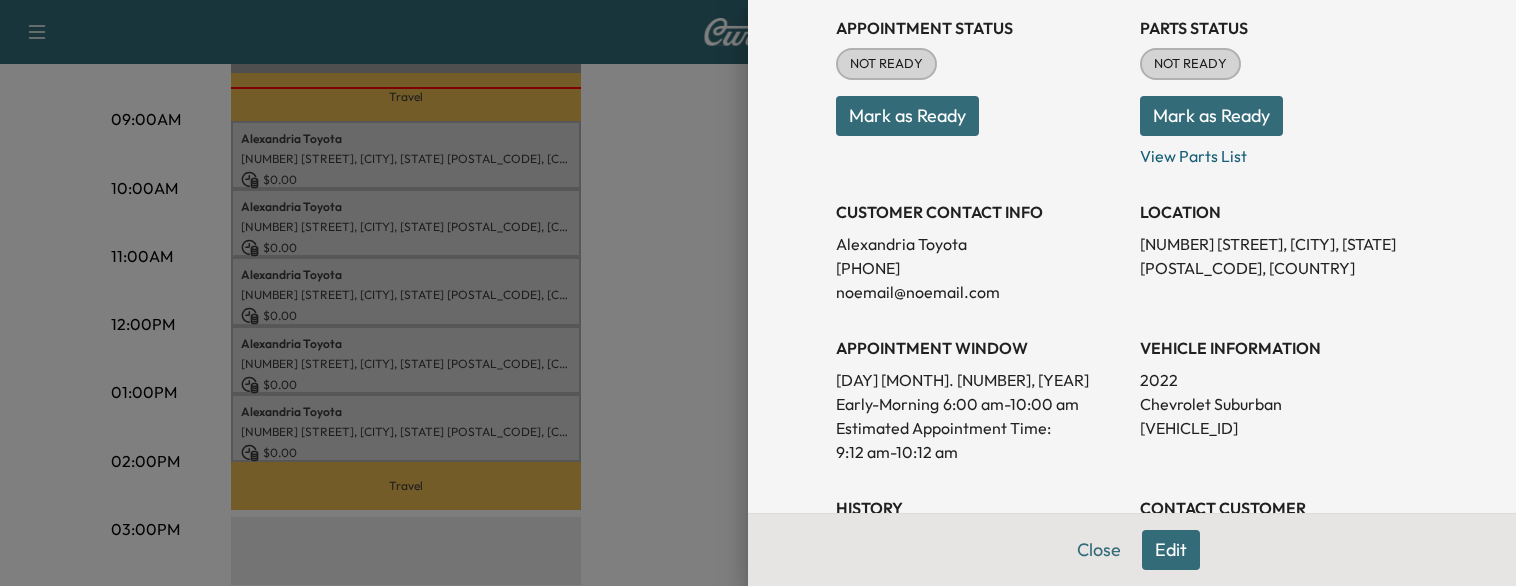 click at bounding box center [758, 293] 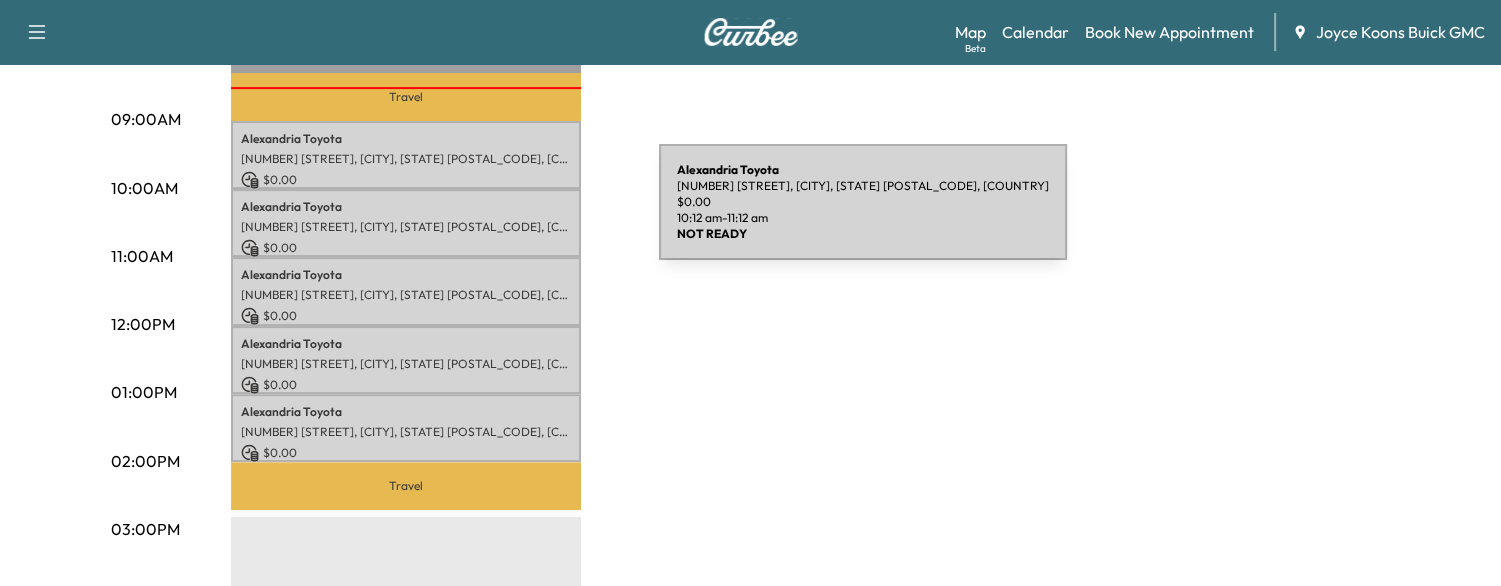 click on "Alexandria Toyota [NUMBER] [STREET], [CITY], [STATE] [POSTAL_CODE] $ 0.00 [TIME] - [TIME]" at bounding box center (406, 223) 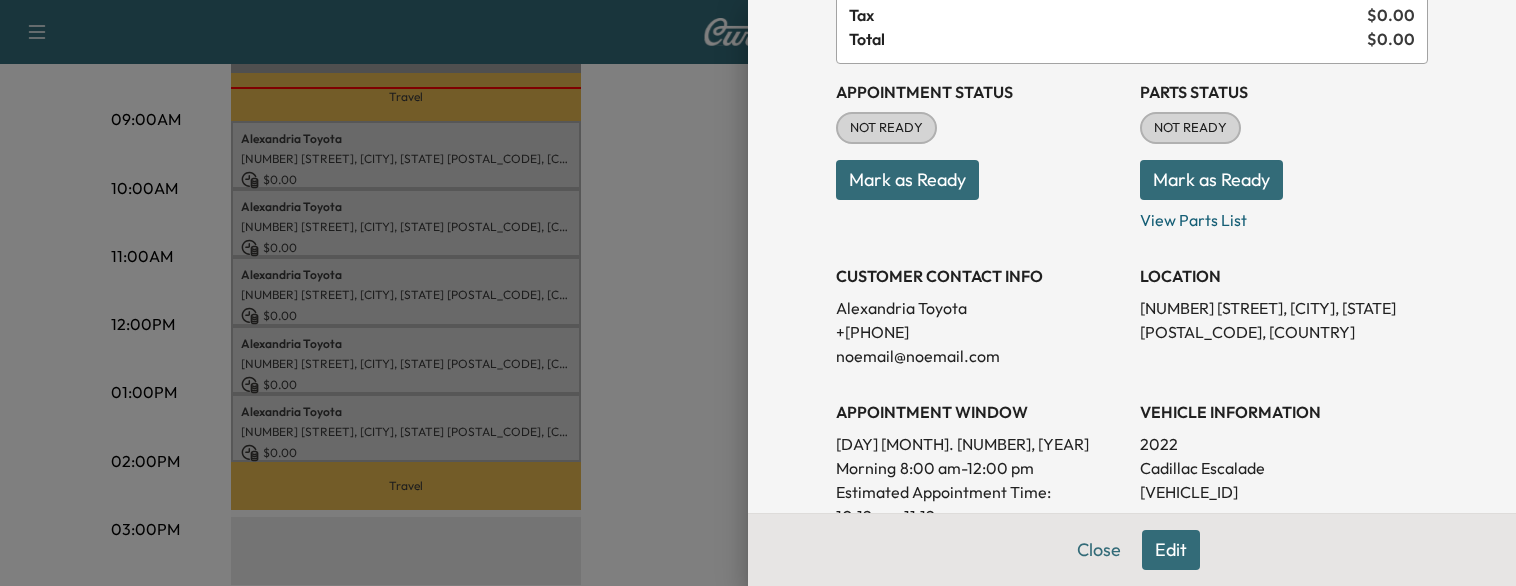 scroll, scrollTop: 172, scrollLeft: 0, axis: vertical 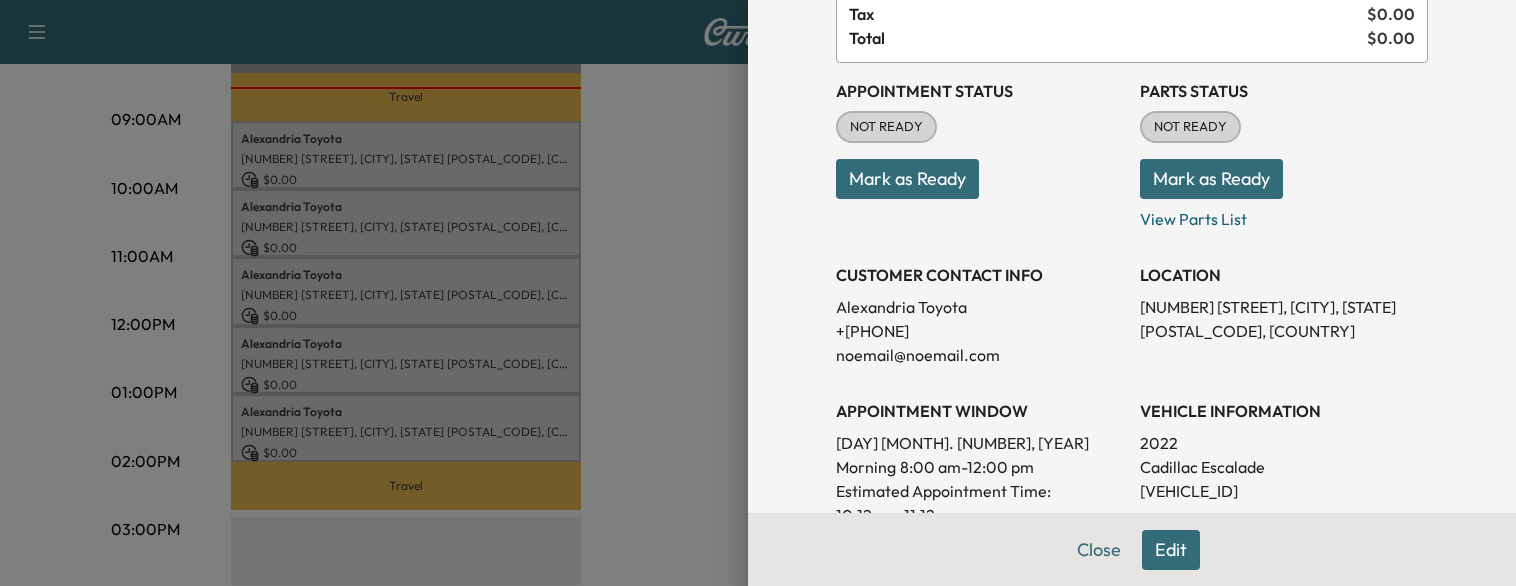 click on "Appointment Details Services RECALL - Perform Recall. Verified Open Recall $ 0.00 Tax $ 0.00 Total $ 0.00 Appointment Status NOT READY Mark as Ready Parts Status NOT READY Mark as Ready View Parts List CUSTOMER CONTACT INFO Alexandria Toyota +[PHONE] [EMAIL] LOCATION [NUMBER] [STREET], [CITY], [STATE] [POSTAL_CODE], [COUNTRY] APPOINTMENT WINDOW [DAY] [MONTH]. [NUMBER], [YEAR] morning [TIME] - [TIME] Estimated Appointment Time: [TIME] - [TIME] VEHICLE INFORMATION 2022 Cadillac Escalade [VEHICLE_ID] History Created By : [NAME] Created At : 2025-07-11 CONTACT CUSTOMER NOTES No notes DMS Links Appointment Close Edit" at bounding box center (1132, 293) 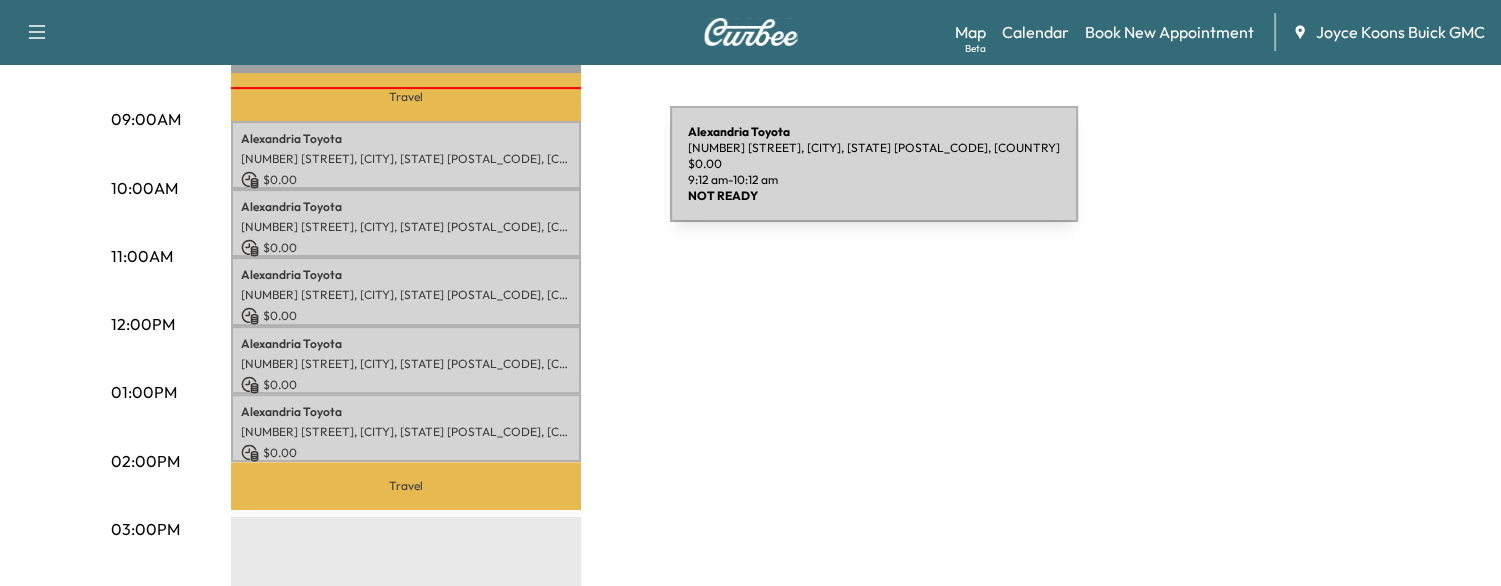 click on "$ 0.00" at bounding box center [406, 180] 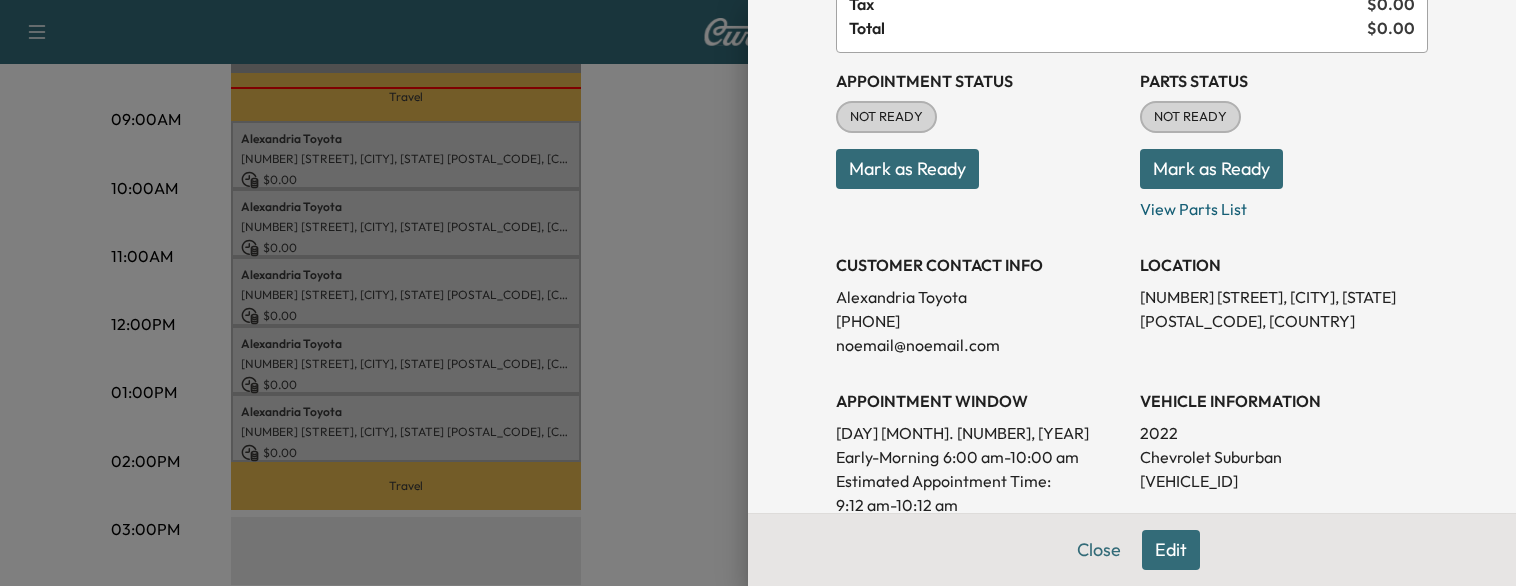 scroll, scrollTop: 192, scrollLeft: 0, axis: vertical 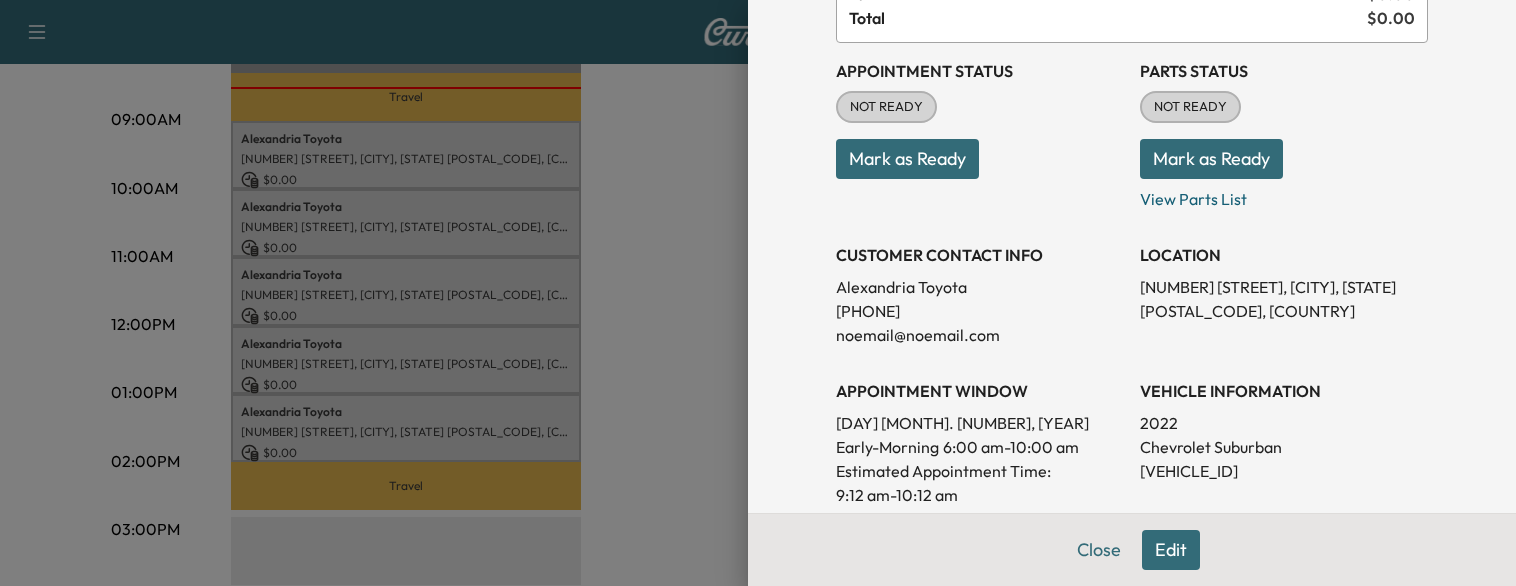 click on "[VEHICLE_ID]" at bounding box center [1284, 471] 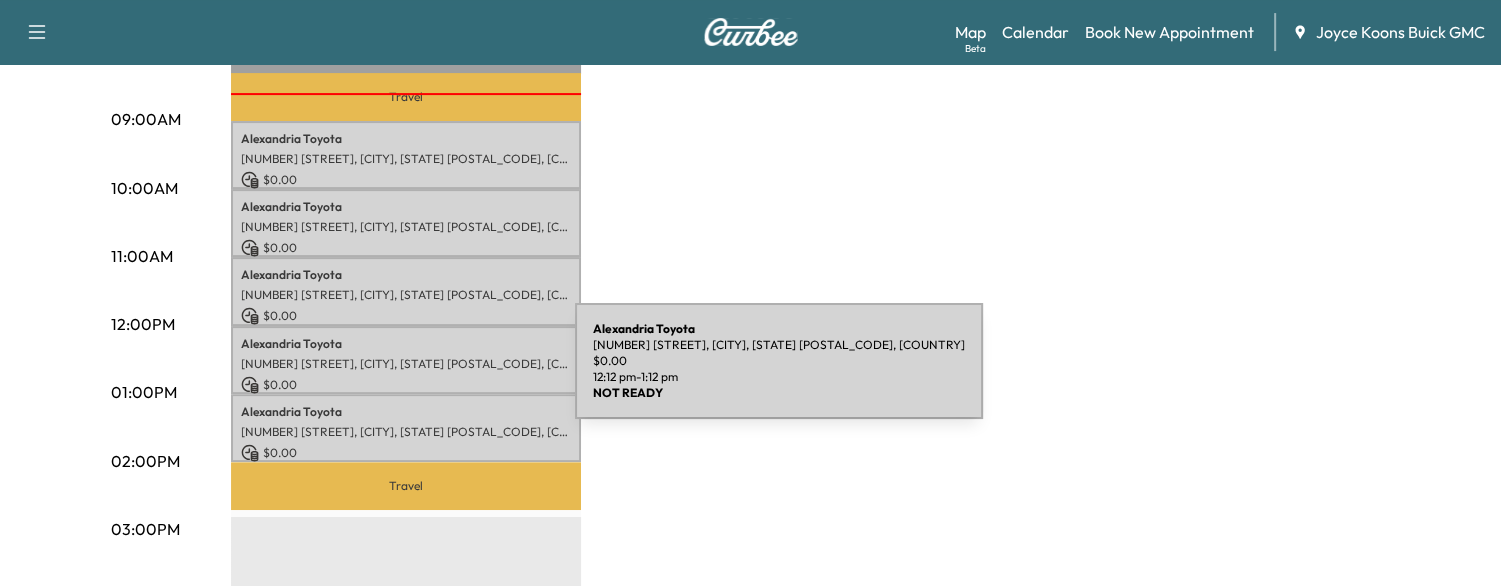 click on "$ 0.00" at bounding box center (406, 385) 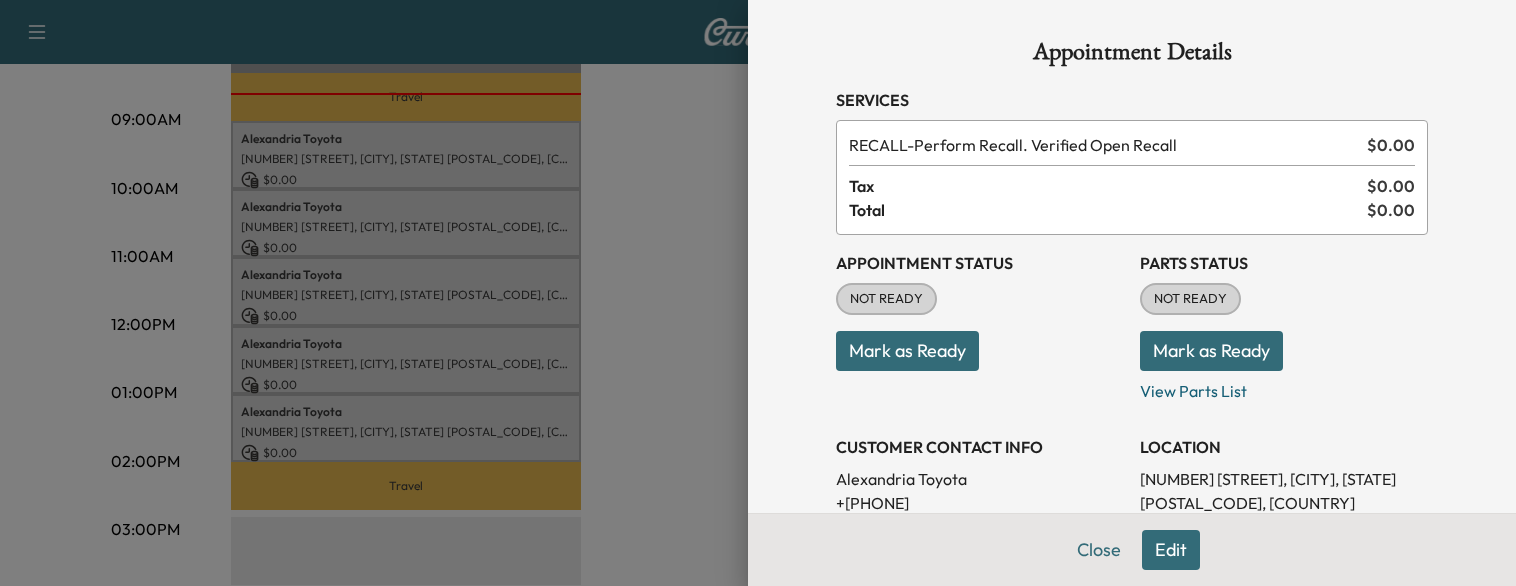 click at bounding box center (758, 293) 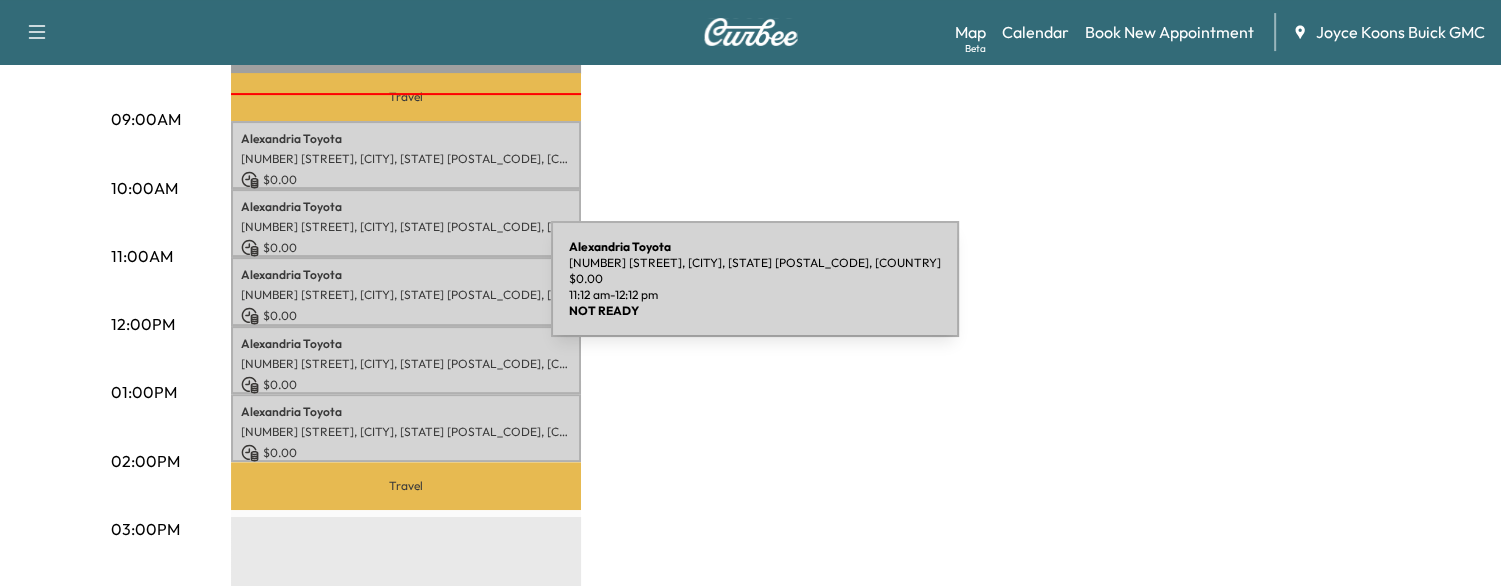 click on "[NUMBER] [STREET], [CITY], [STATE] [POSTAL_CODE], [COUNTRY]" at bounding box center (406, 295) 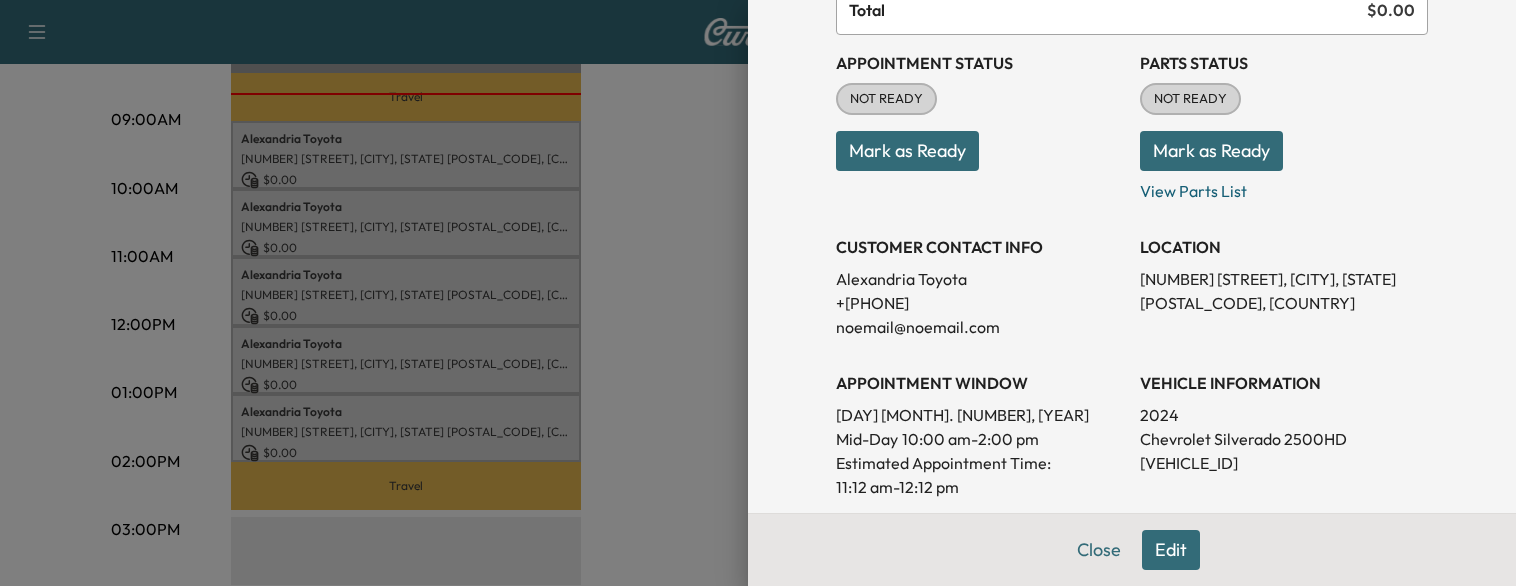 scroll, scrollTop: 200, scrollLeft: 0, axis: vertical 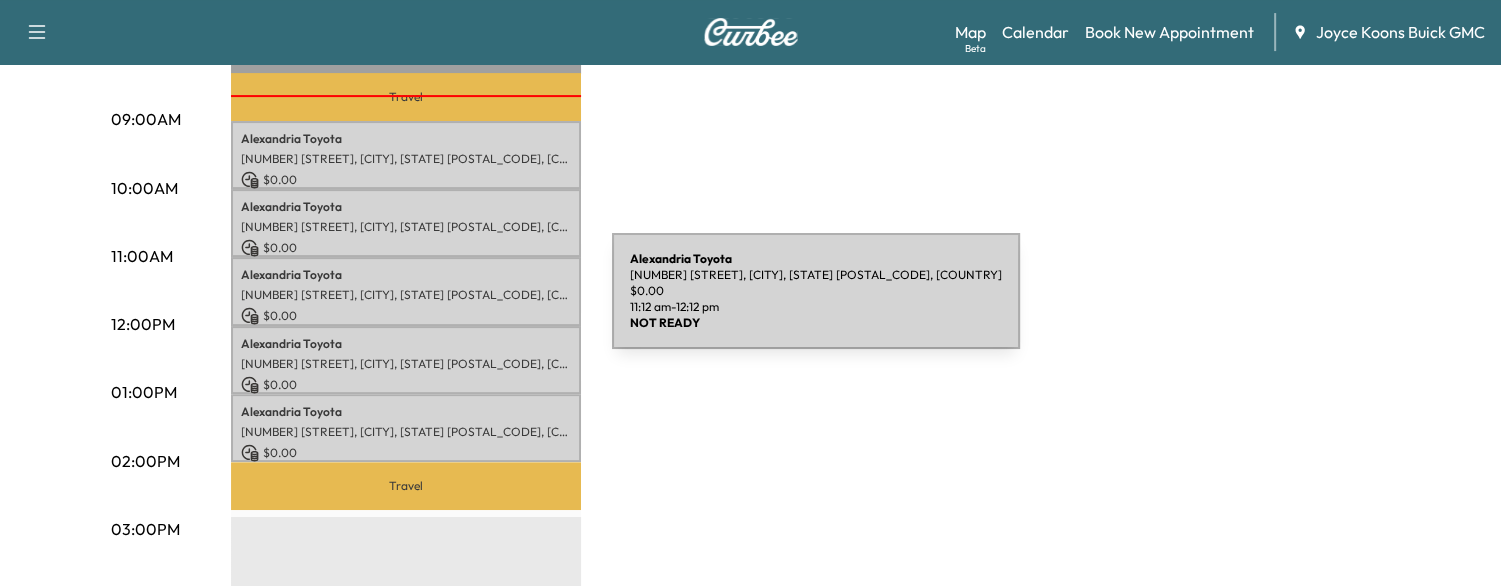click on "Alexandria Toyota [NUMBER] [STREET], [CITY], [STATE] [POSTAL_CODE] $ 0.00 [TIME] - [TIME]" at bounding box center [406, 291] 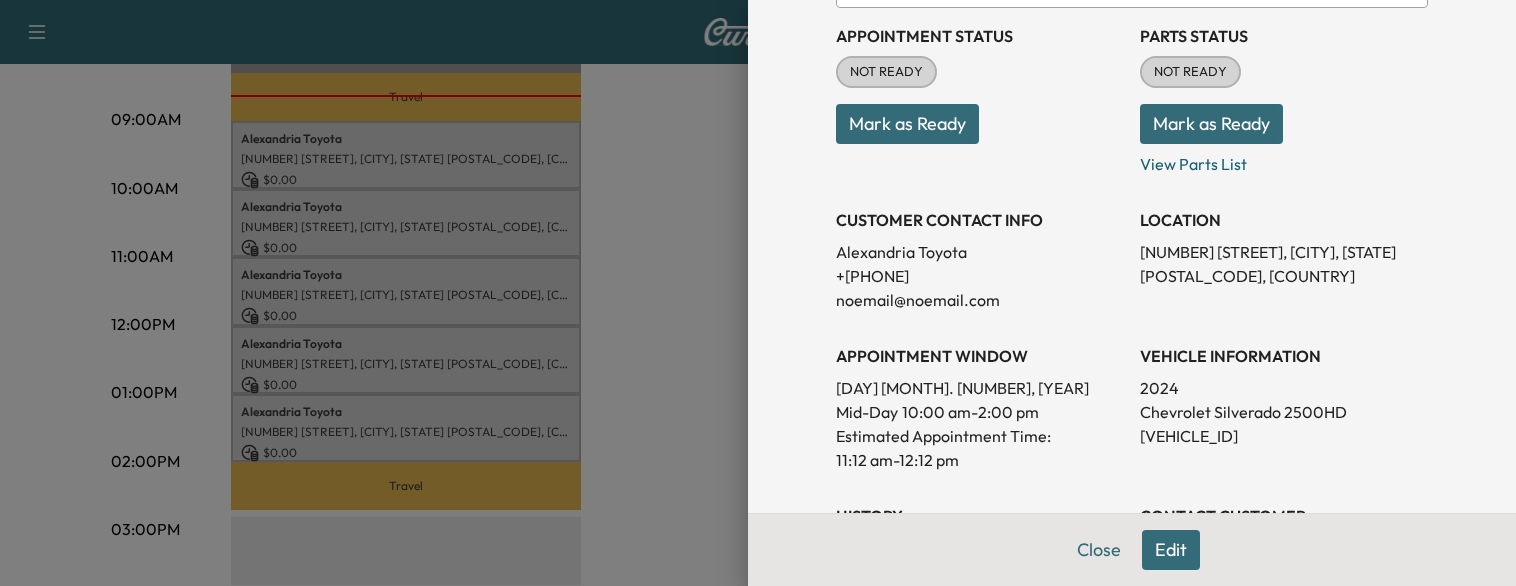 scroll, scrollTop: 230, scrollLeft: 0, axis: vertical 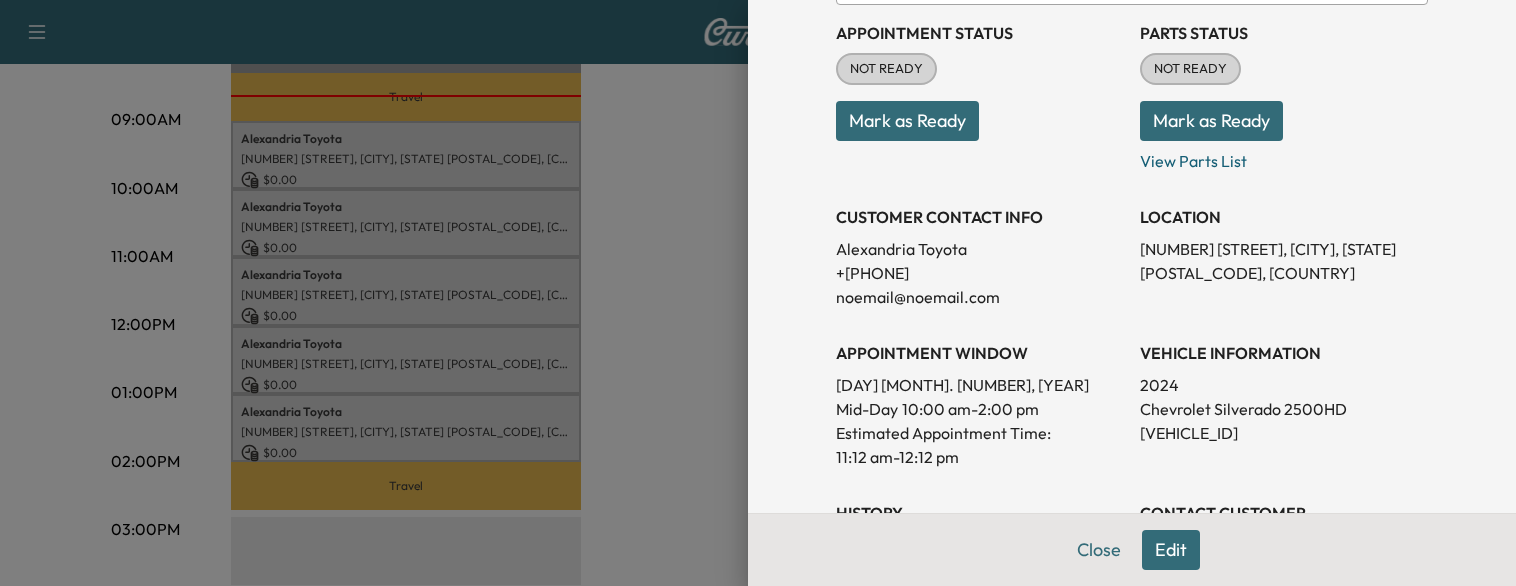 click at bounding box center [758, 293] 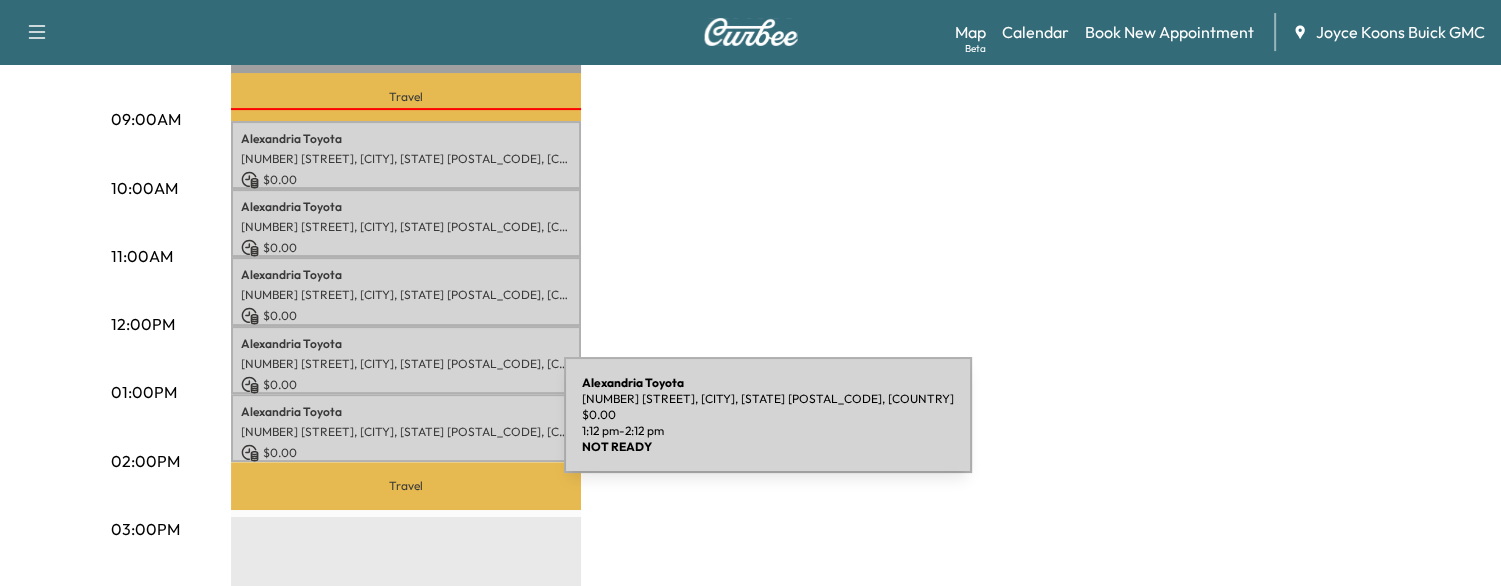 click on "[NUMBER] [STREET], [CITY], [STATE] [POSTAL_CODE], [COUNTRY]" at bounding box center [406, 432] 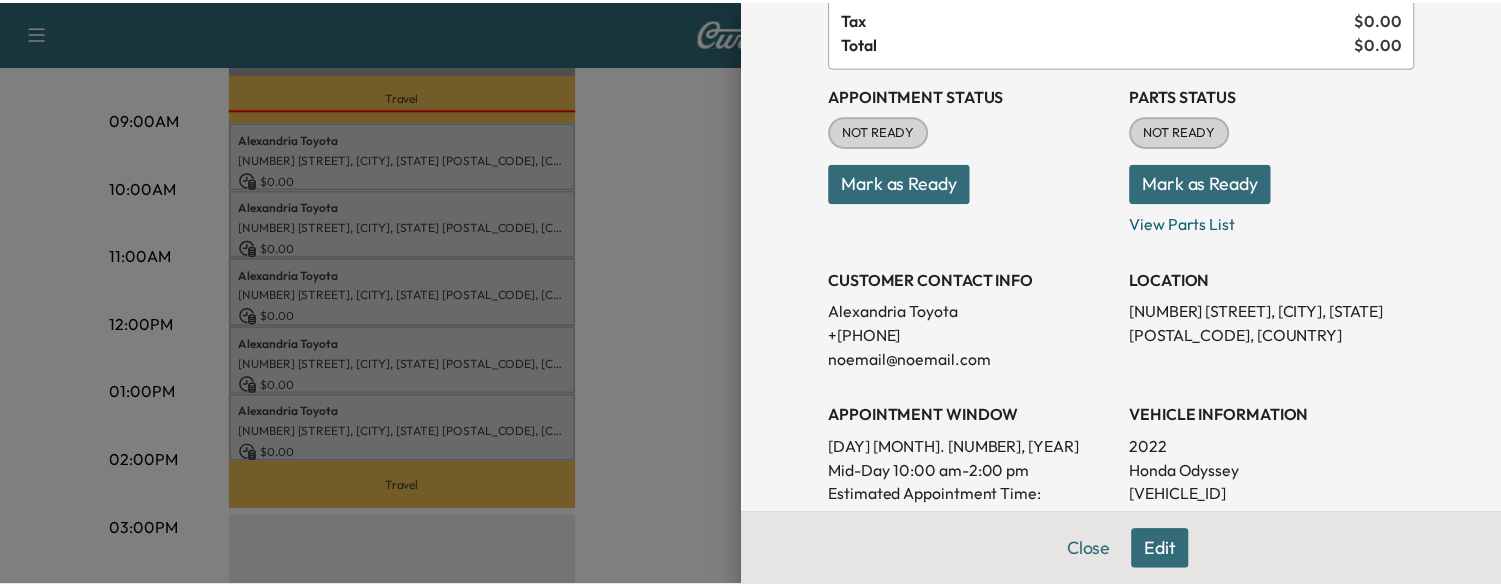 scroll, scrollTop: 210, scrollLeft: 0, axis: vertical 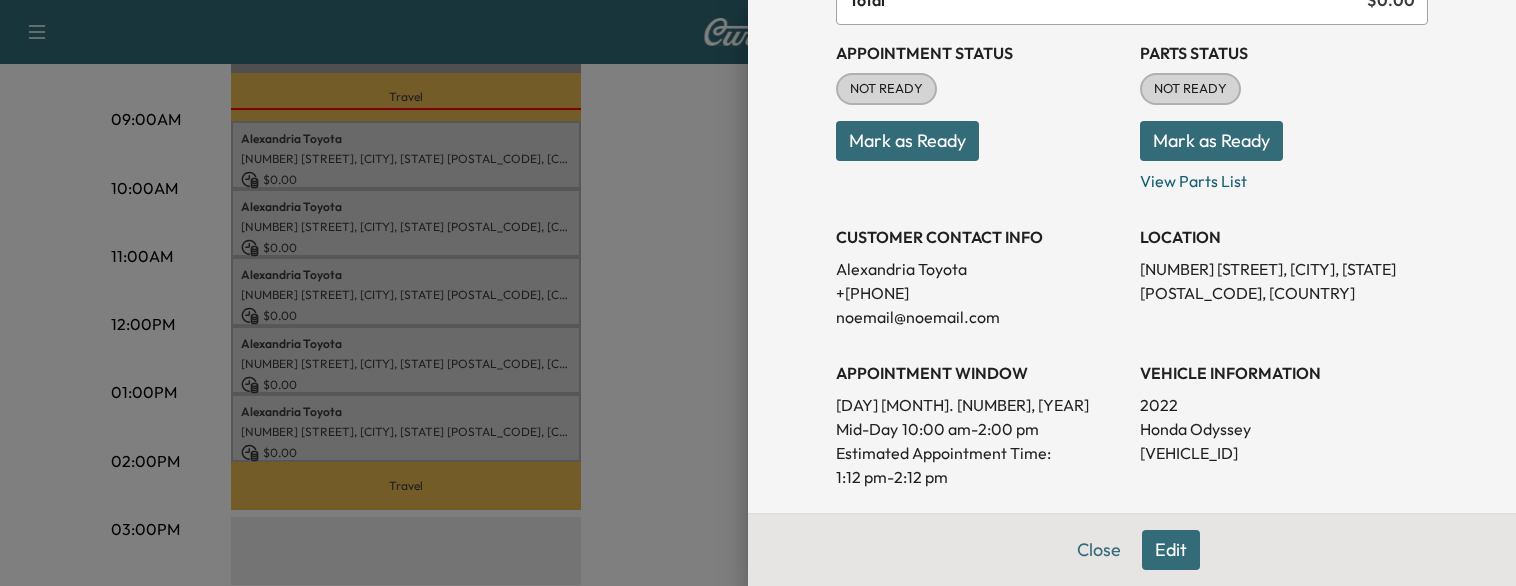 click on "Mark as Ready" at bounding box center (907, 141) 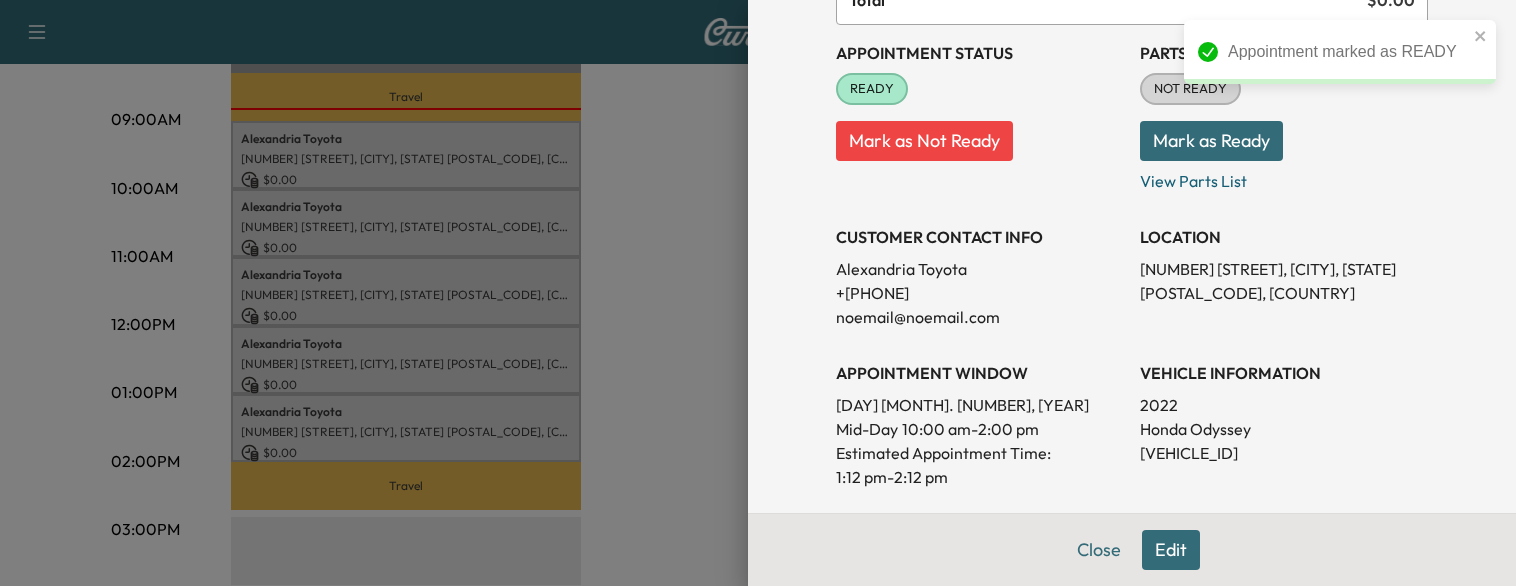 click on "Mark as Ready" at bounding box center (1211, 141) 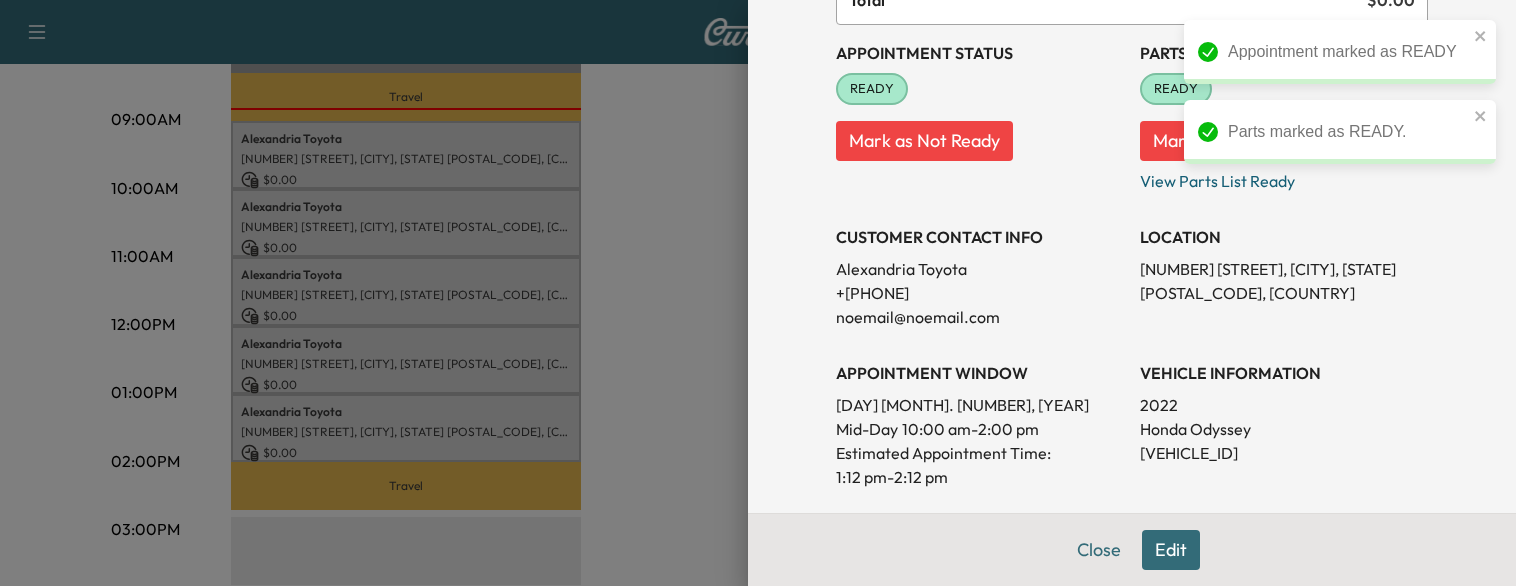 click at bounding box center (758, 293) 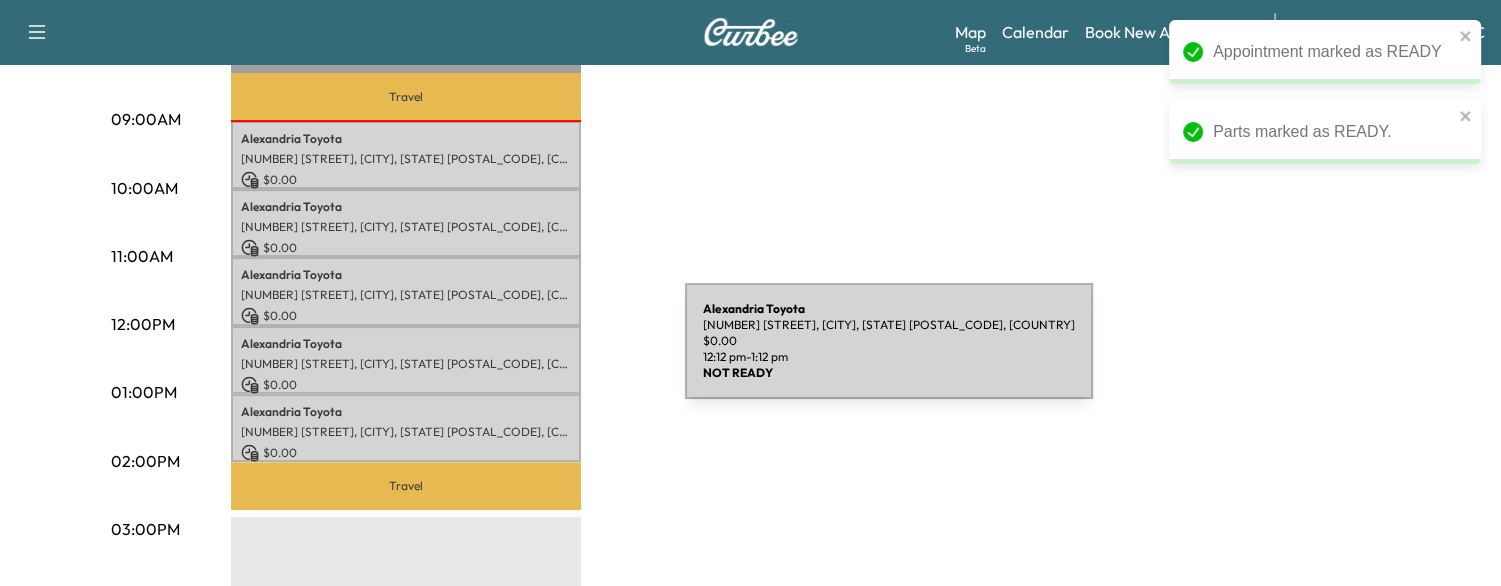 click on "Alexandria Toyota [NUMBER] [STREET], [CITY], [STATE] [POSTAL_CODE] $ 0.00 [TIME] - [TIME]" at bounding box center (406, 360) 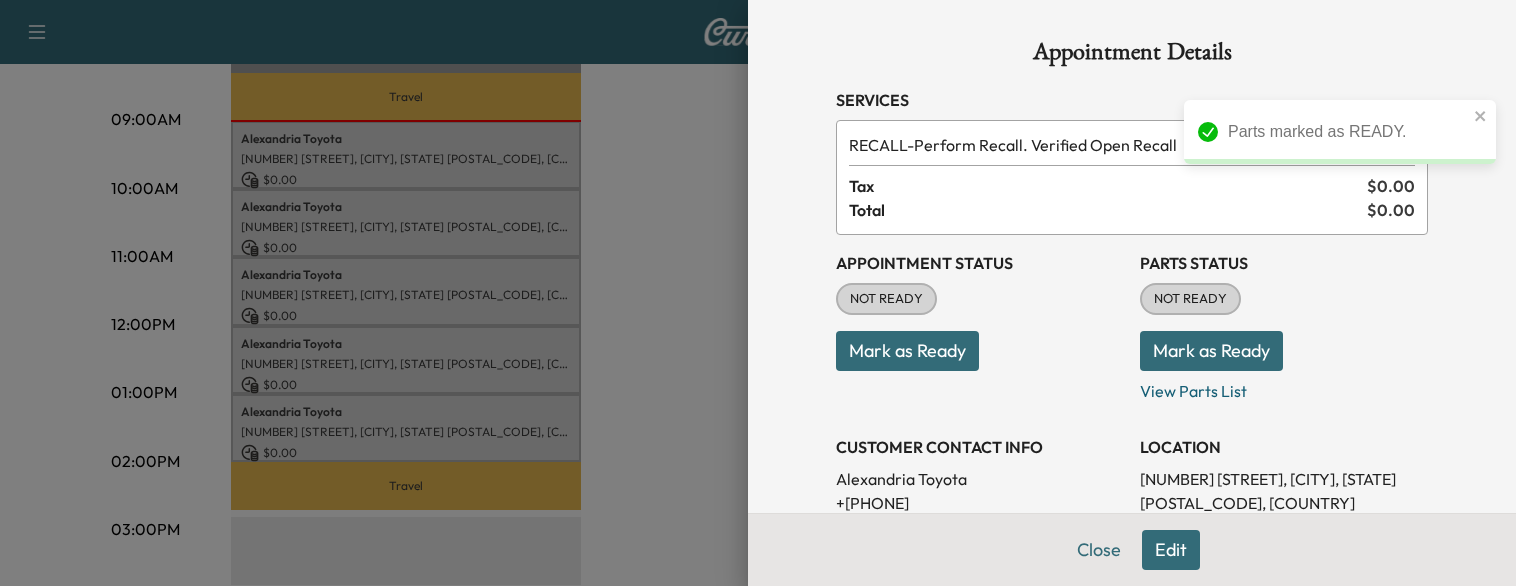 click on "Mark as Ready" at bounding box center (1211, 351) 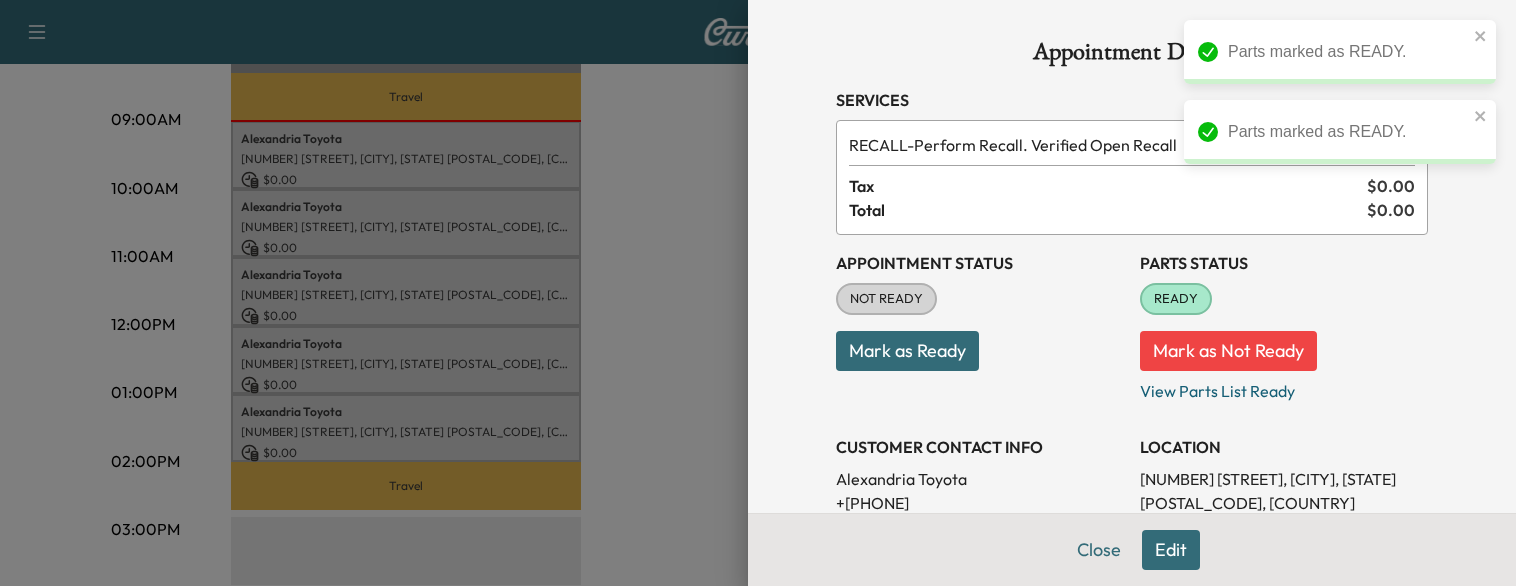 click on "Mark as Ready" at bounding box center [907, 351] 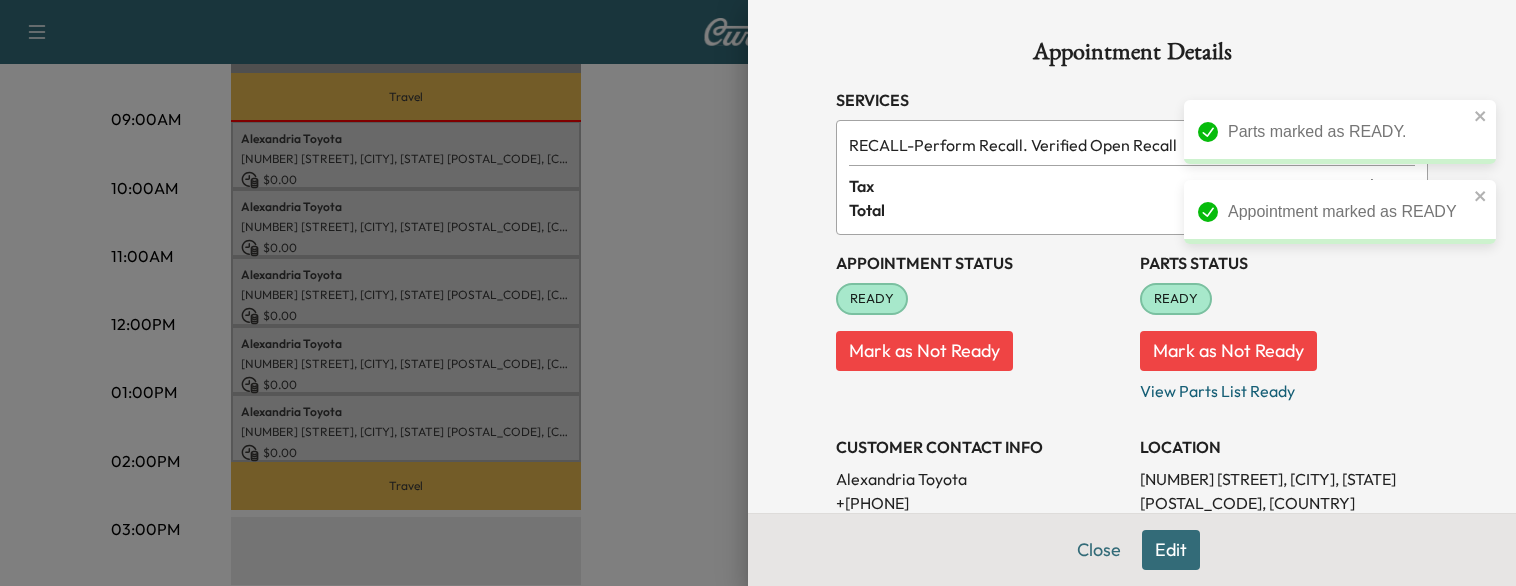 click at bounding box center [758, 293] 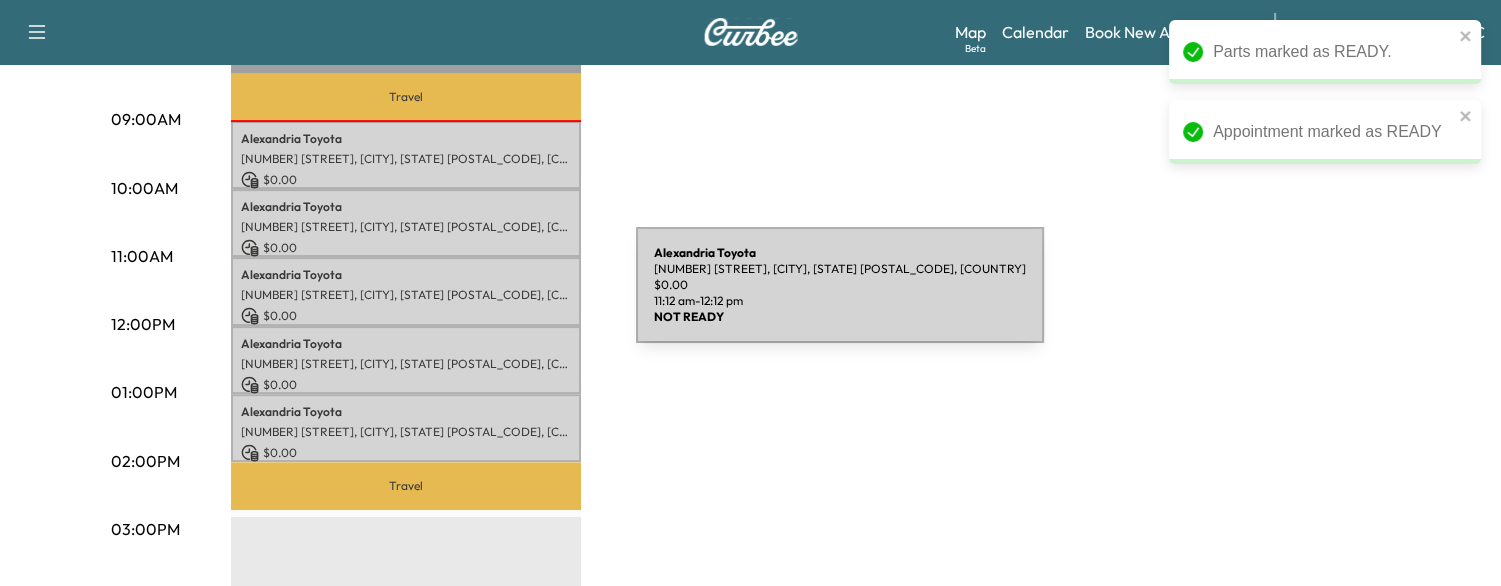 click on "[NUMBER] [STREET], [CITY], [STATE] [POSTAL_CODE], [COUNTRY]" at bounding box center (406, 295) 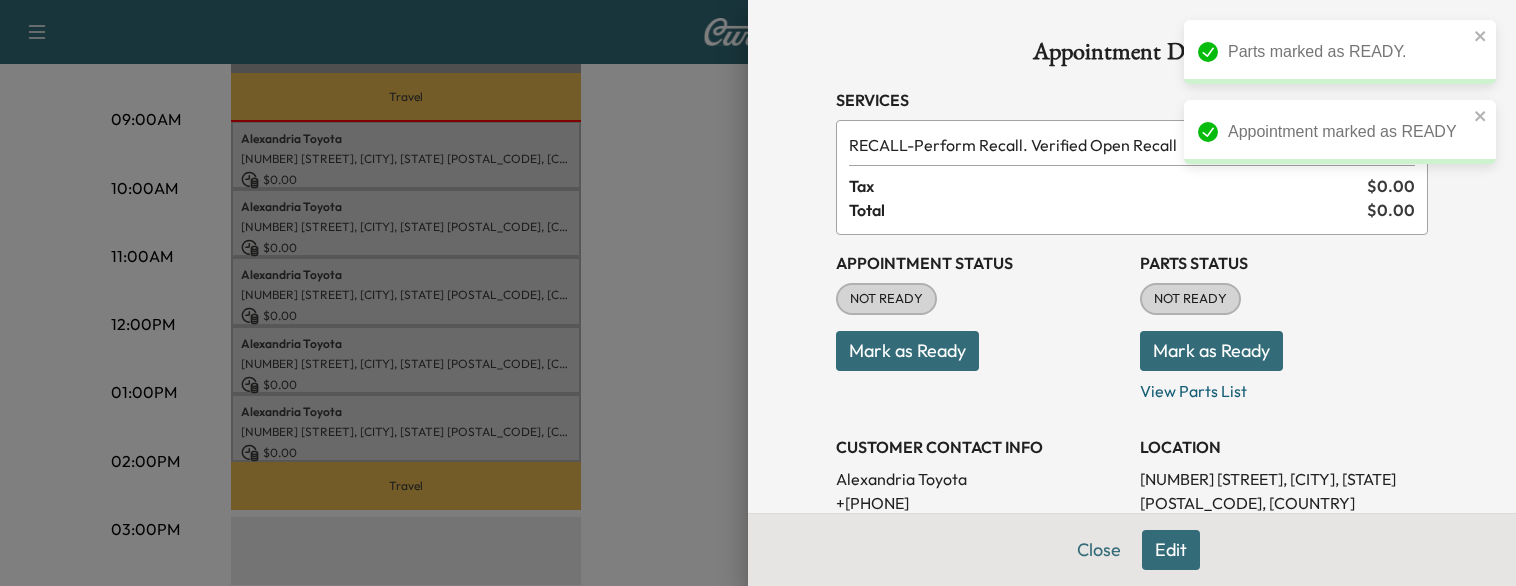 click on "Mark as Ready" at bounding box center [907, 351] 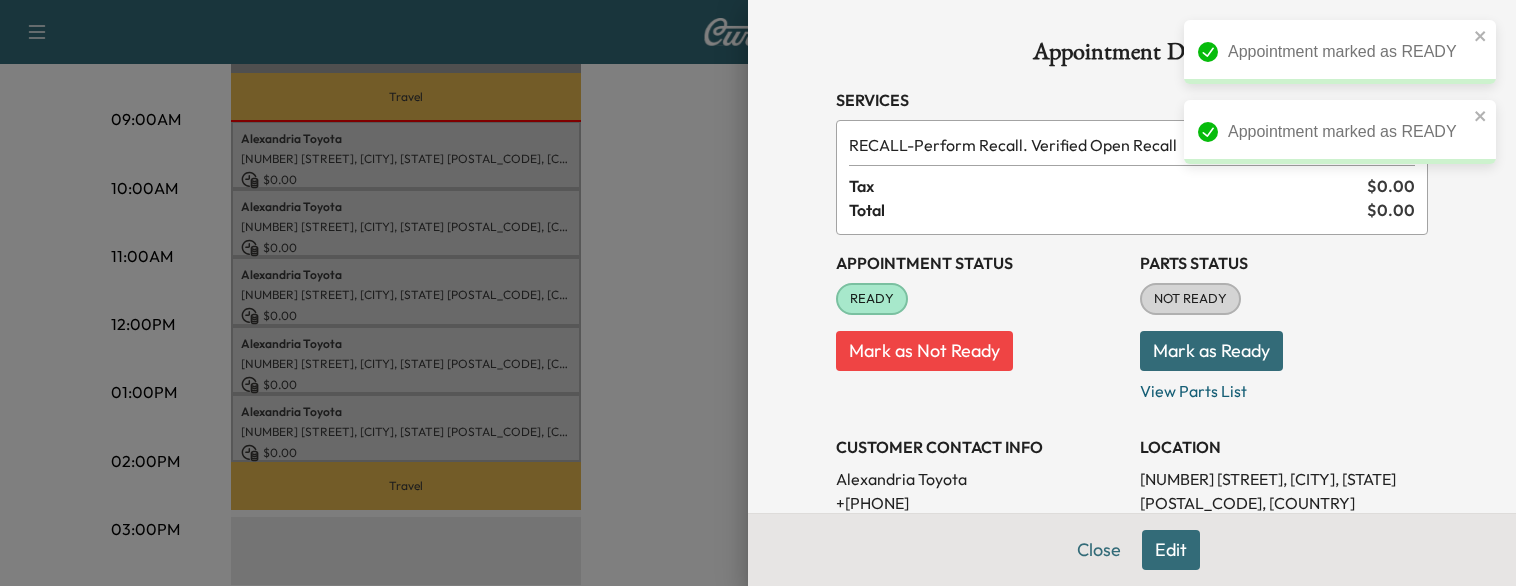 click on "Mark as Ready" at bounding box center [1211, 351] 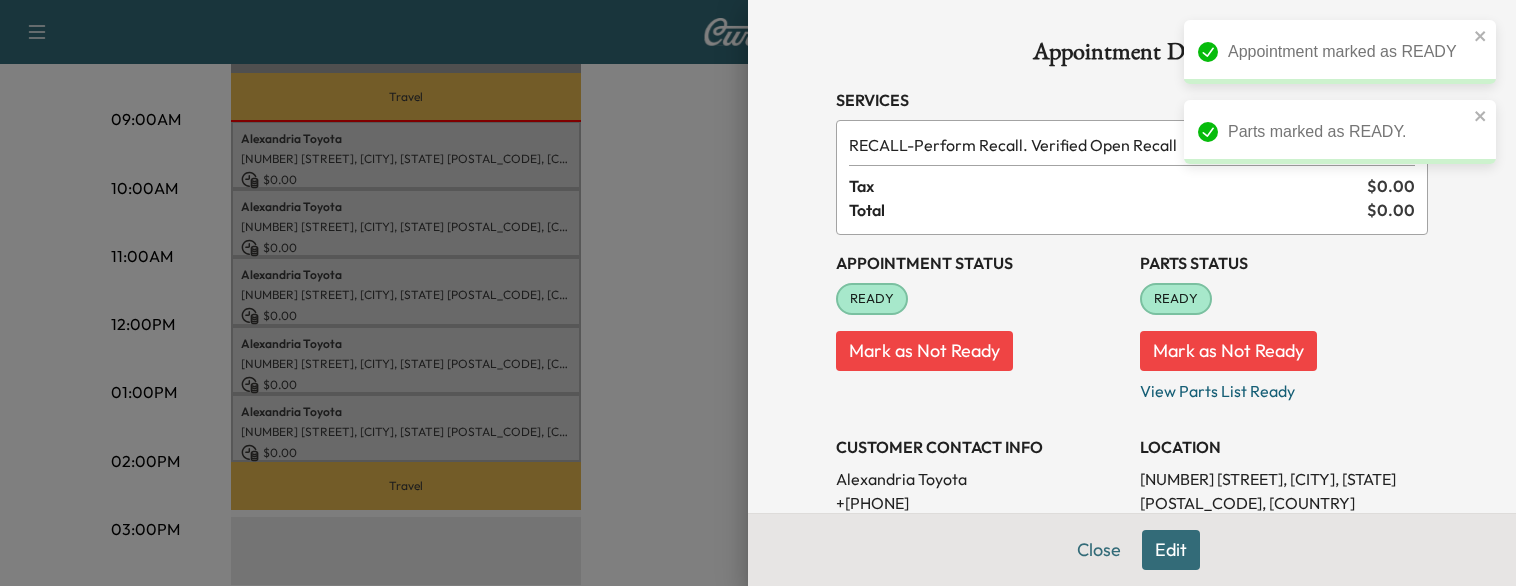 click at bounding box center (758, 293) 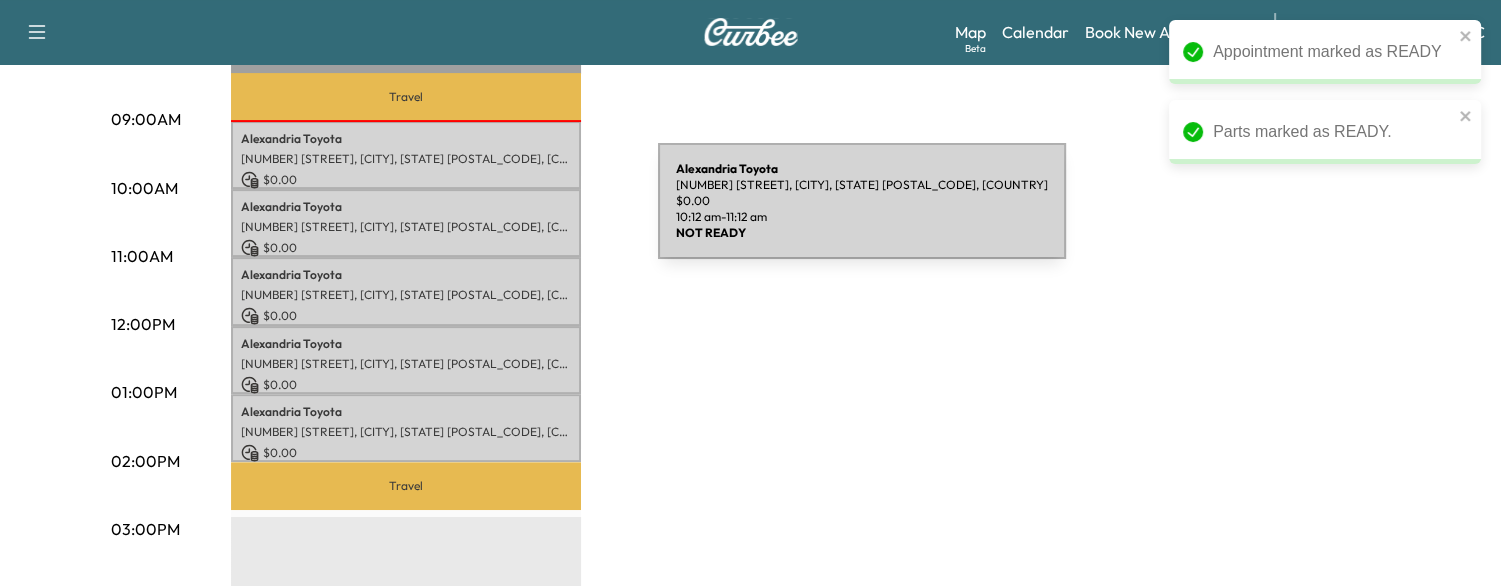 click on "Alexandria Toyota" at bounding box center (406, 207) 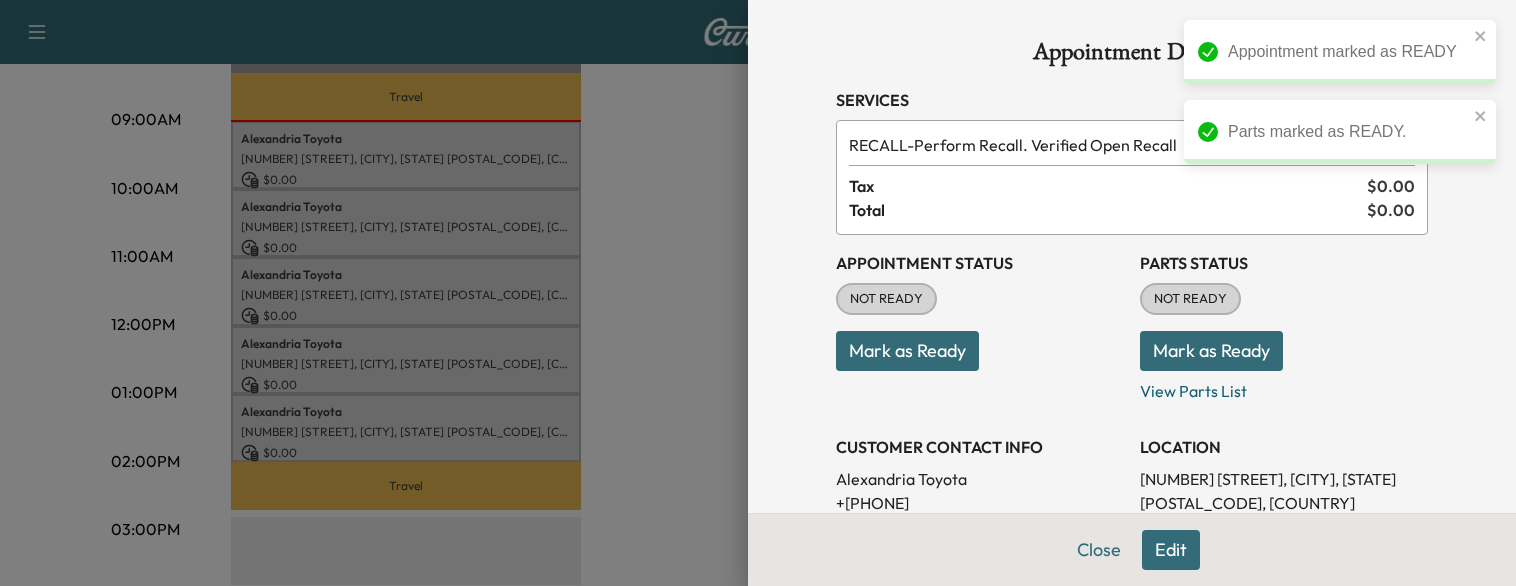 click on "Mark as Ready" at bounding box center (907, 351) 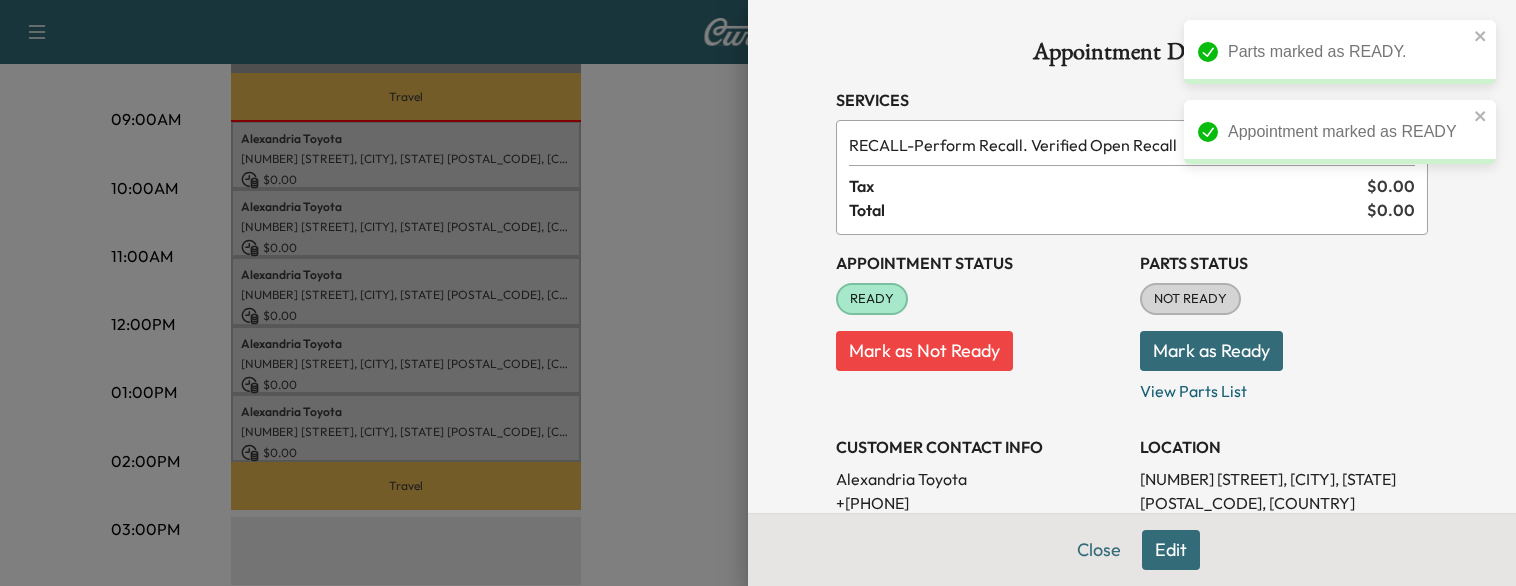 click on "Mark as Ready" at bounding box center (1211, 351) 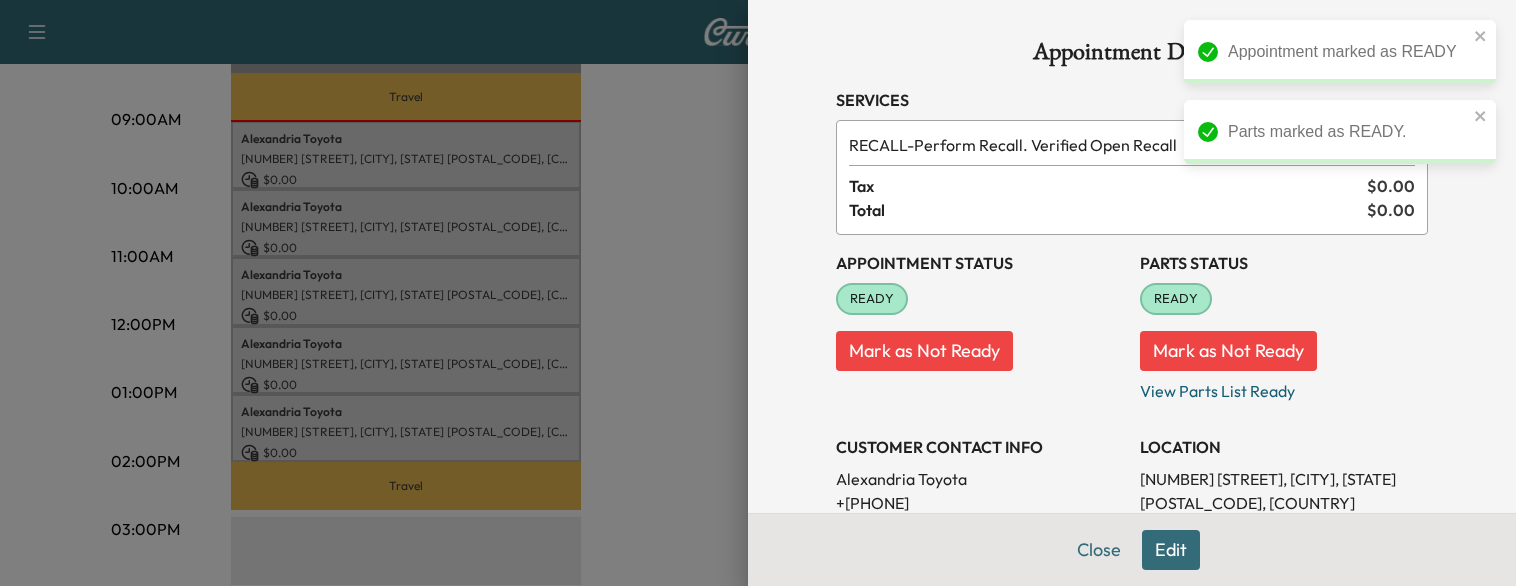 click at bounding box center [758, 293] 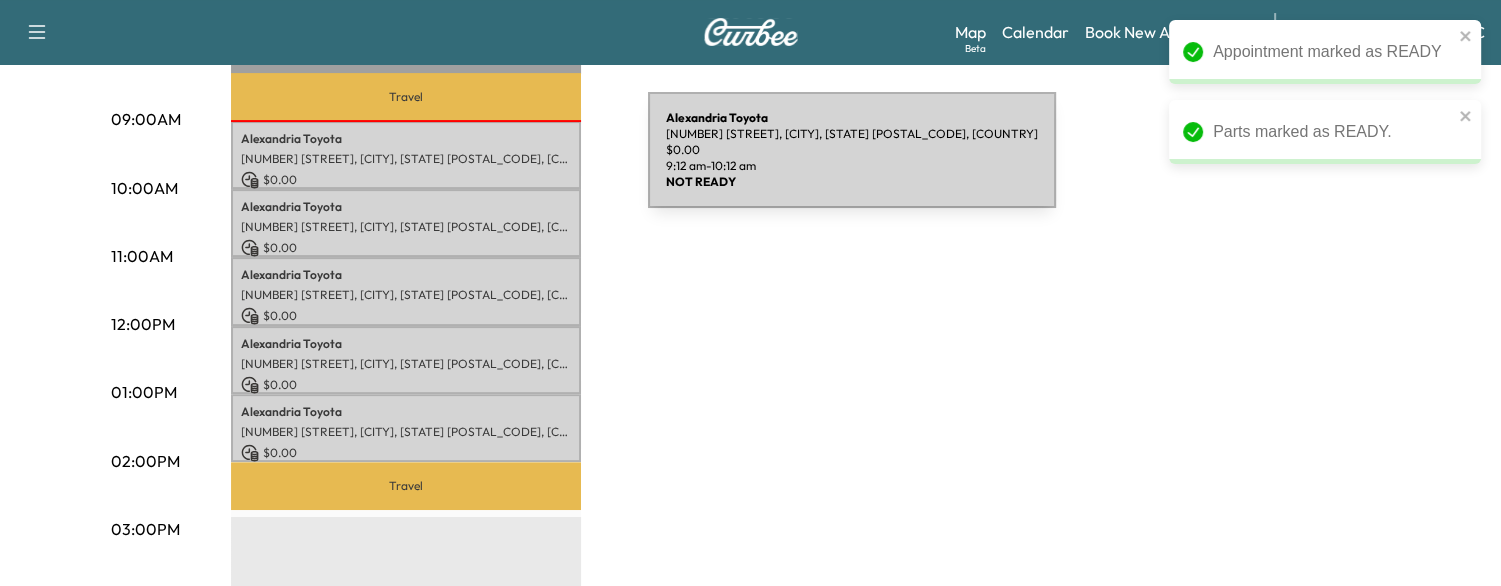 click on "[NUMBER] [STREET], [CITY], [STATE] [POSTAL_CODE], [COUNTRY]" at bounding box center [406, 159] 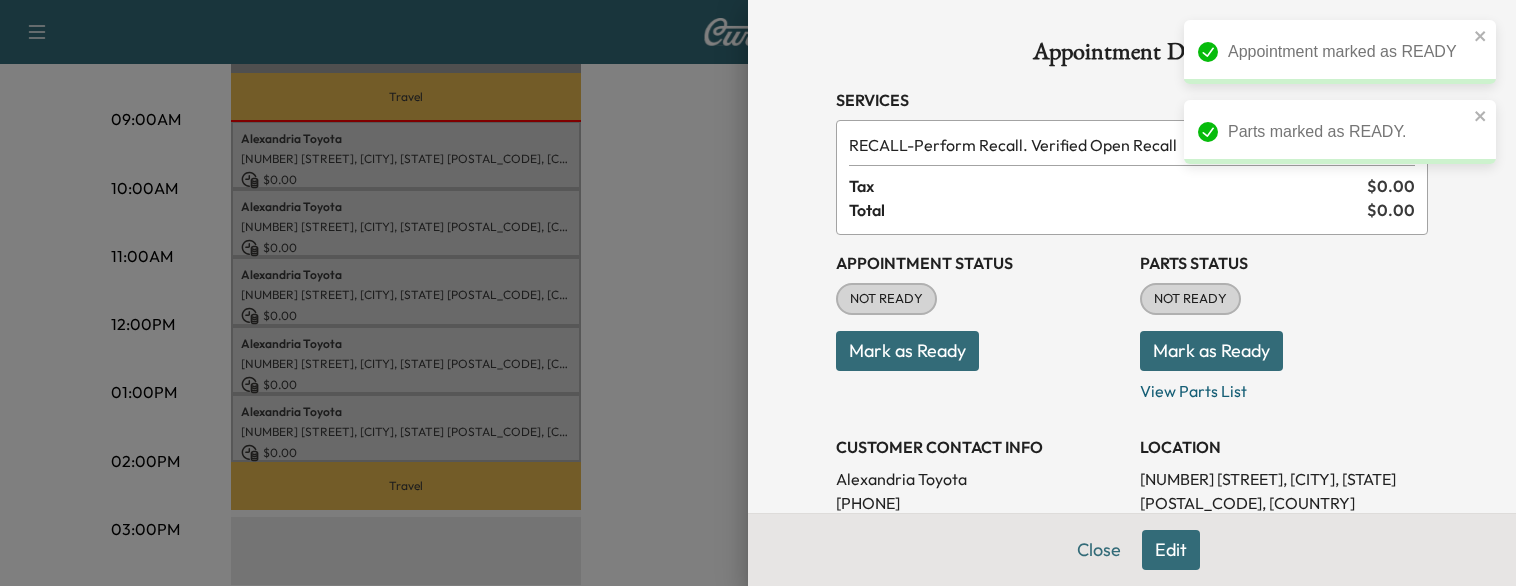 click on "Mark as Ready" at bounding box center [907, 351] 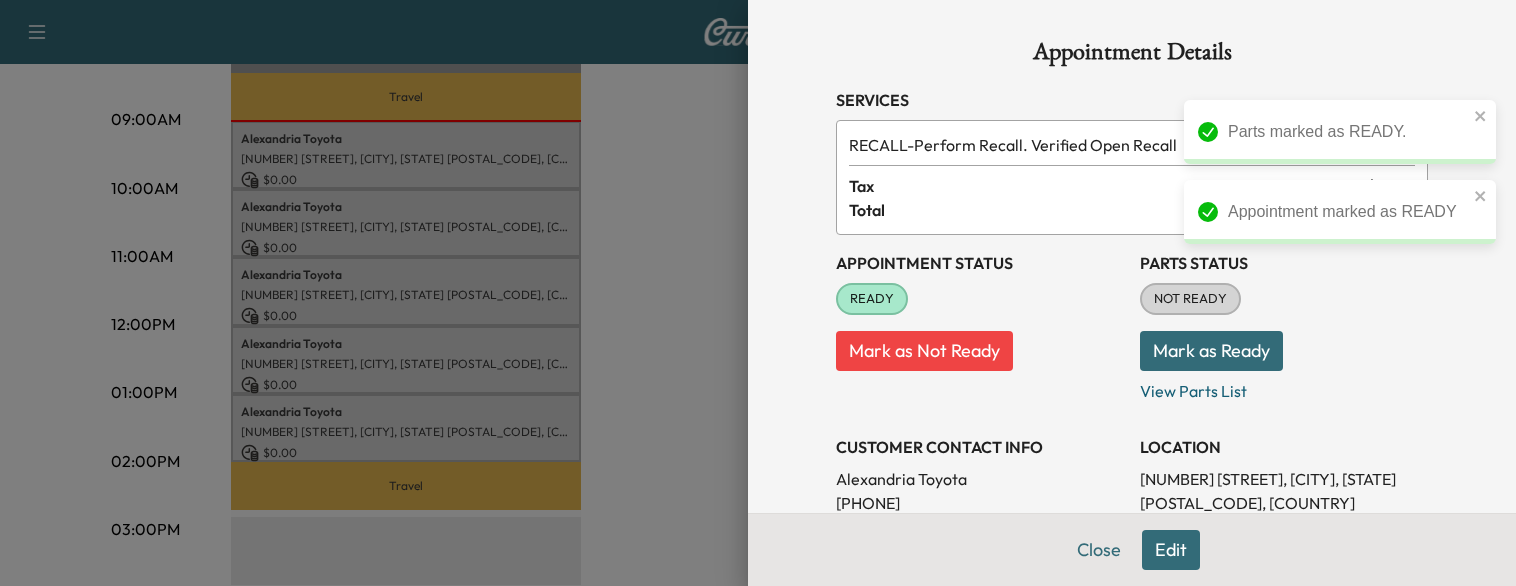 click on "Mark as Ready" at bounding box center (1211, 351) 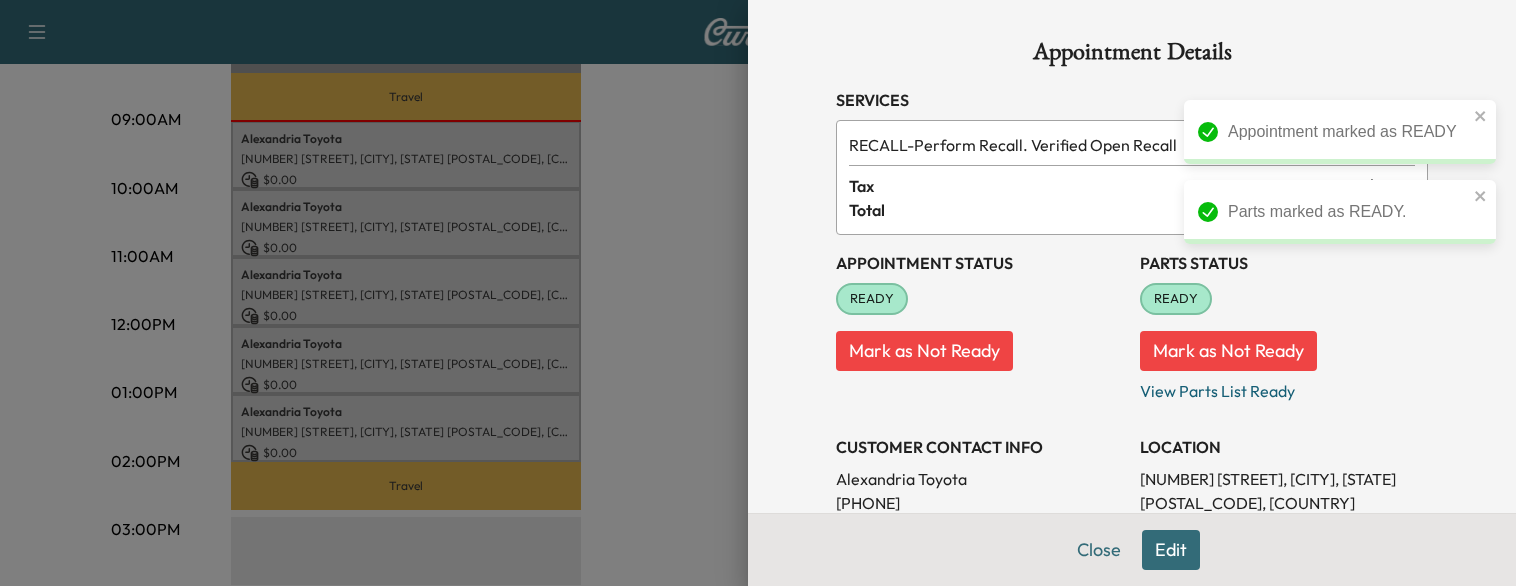 click at bounding box center [758, 293] 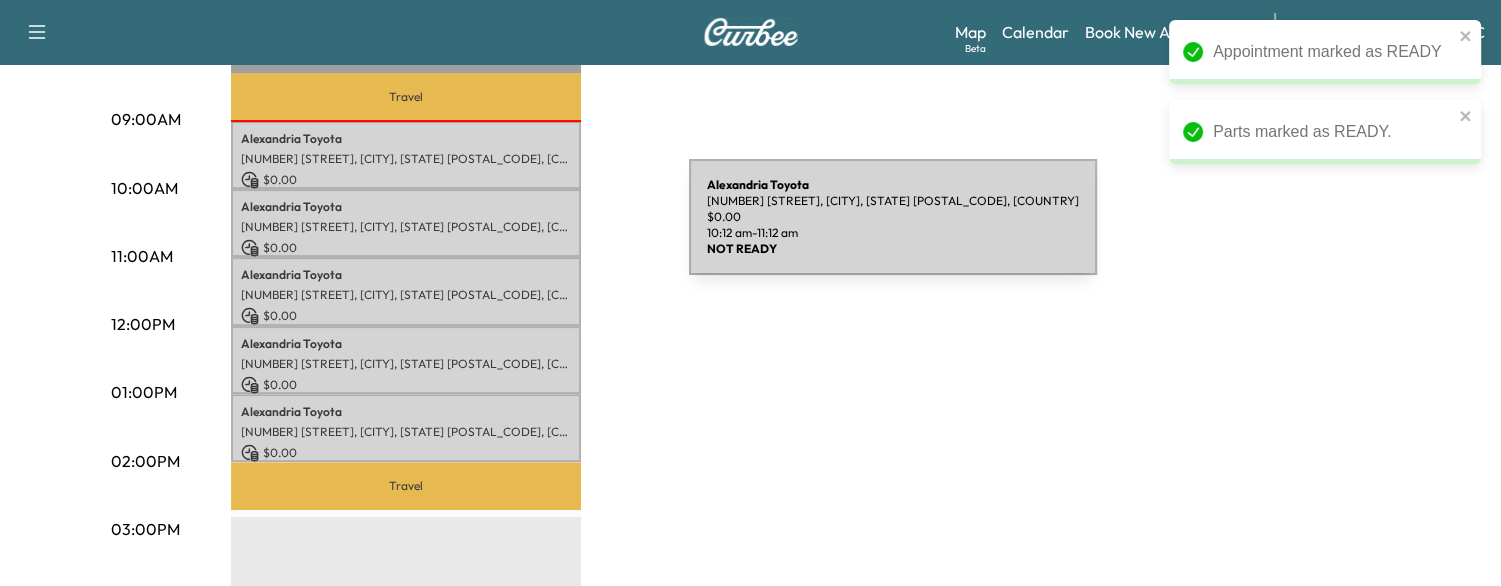 click on "[NUMBER] [STREET], [CITY], [STATE] [POSTAL_CODE], [COUNTRY]" at bounding box center (406, 227) 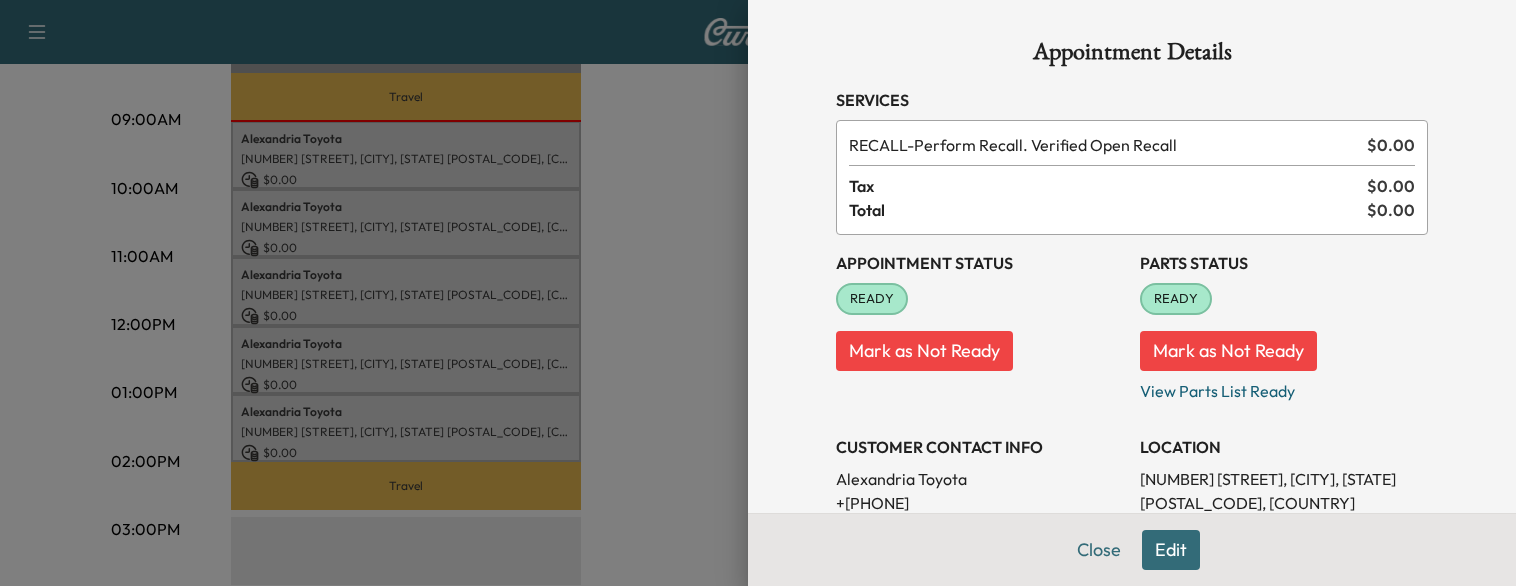 click at bounding box center [758, 293] 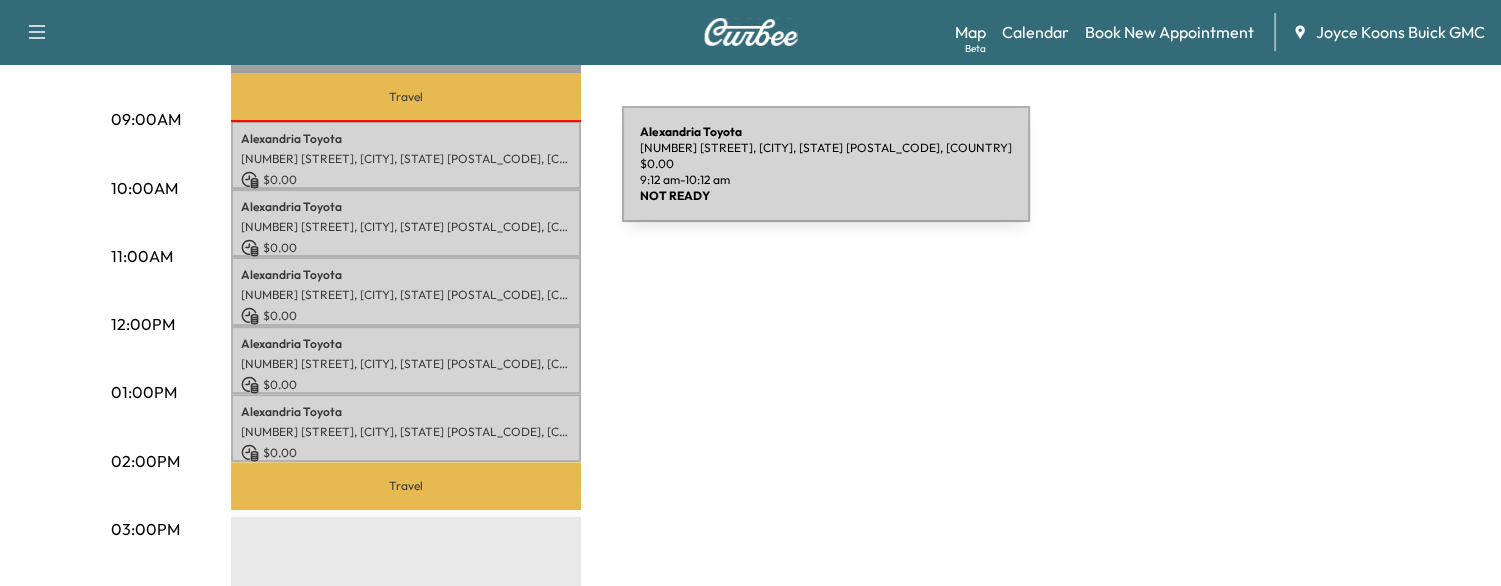 click on "$ 0.00" at bounding box center [406, 180] 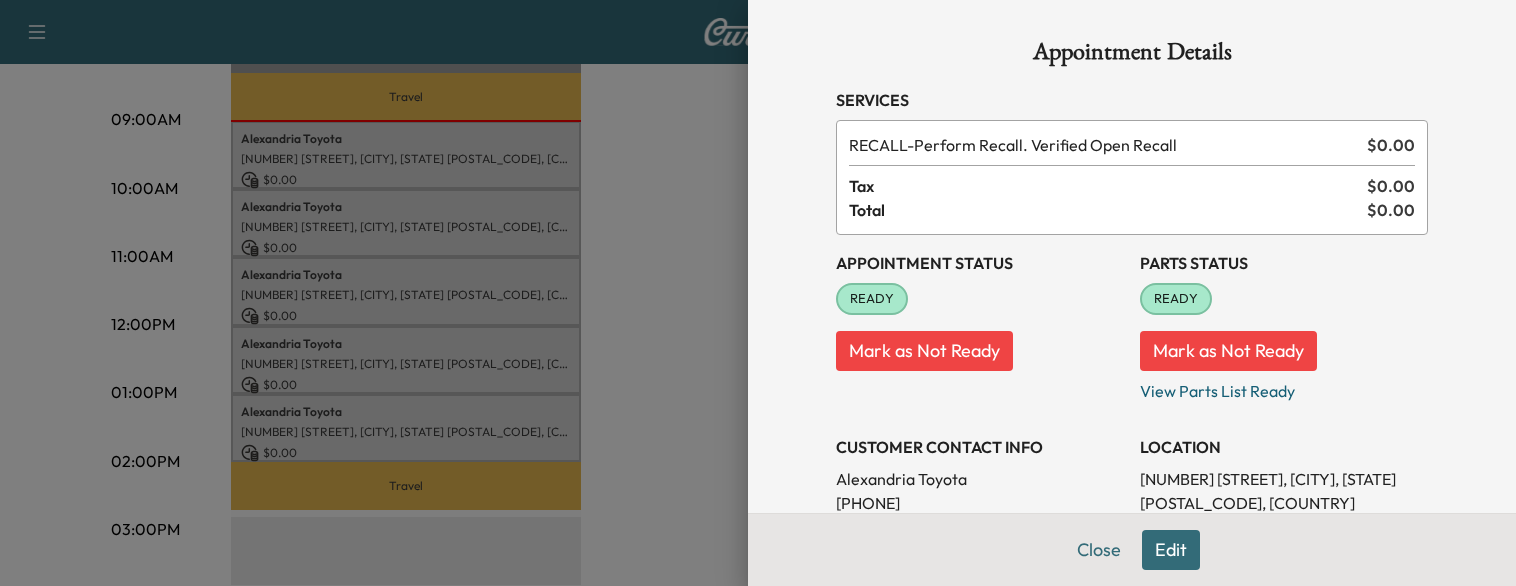 click at bounding box center [758, 293] 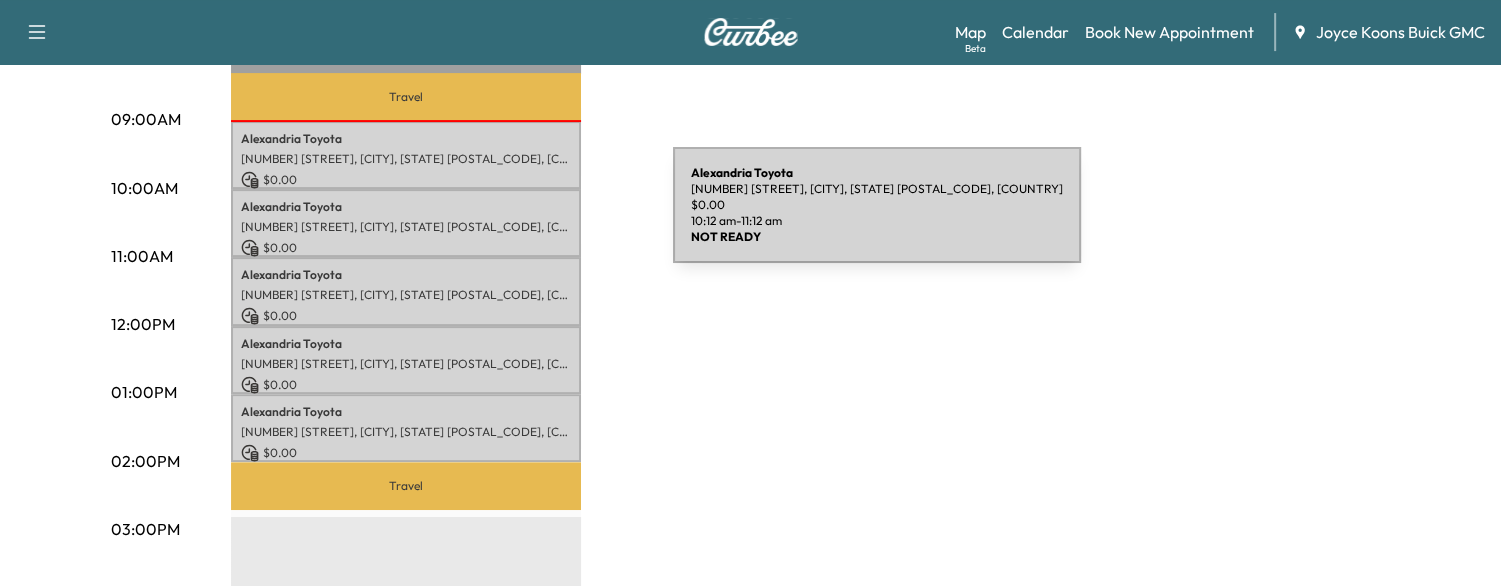 click on "Alexandria Toyota [NUMBER] [STREET], [CITY], [STATE] [POSTAL_CODE] $ 0.00 [TIME] - [TIME]" at bounding box center [406, 223] 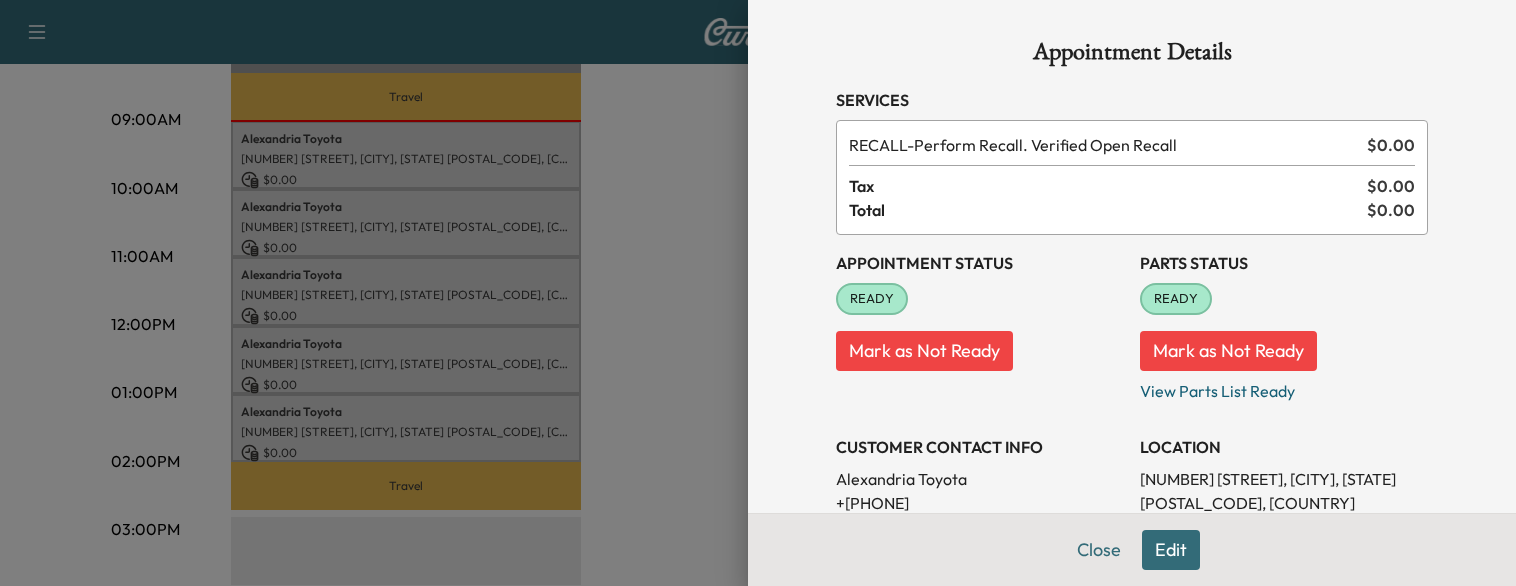 click at bounding box center [758, 293] 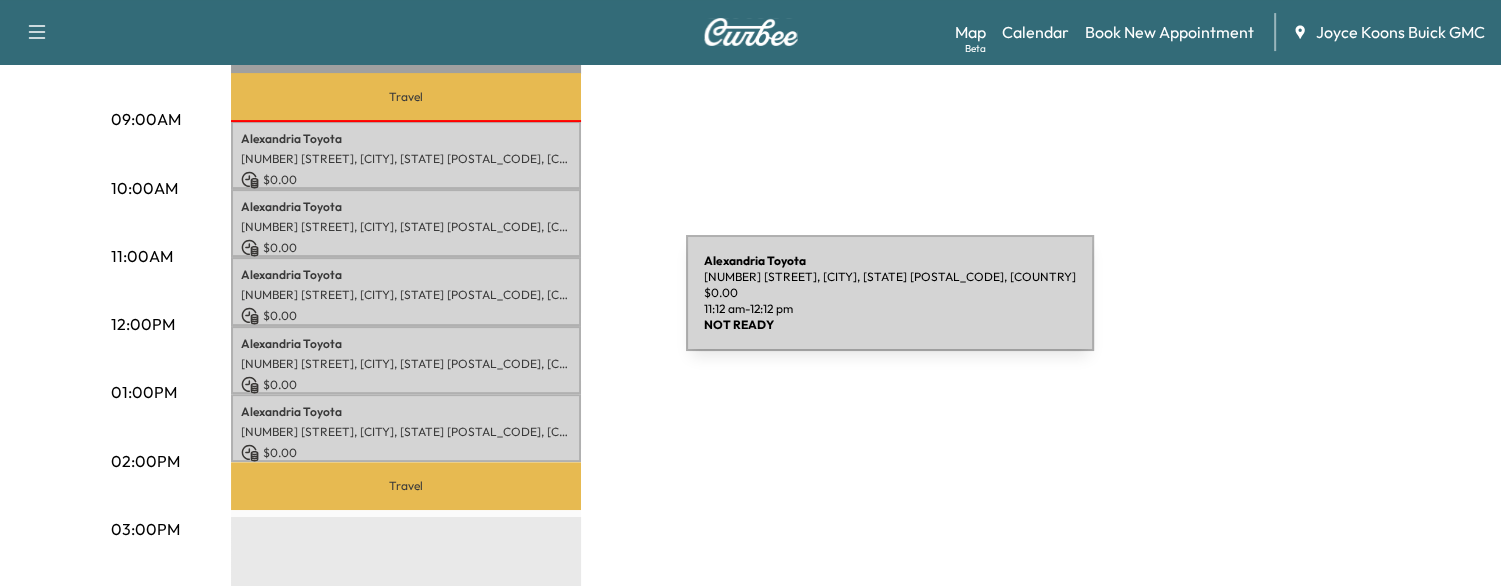 click on "Alexandria Toyota [NUMBER] [STREET], [CITY], [STATE] [POSTAL_CODE] $ 0.00 [TIME] - [TIME]" at bounding box center [406, 291] 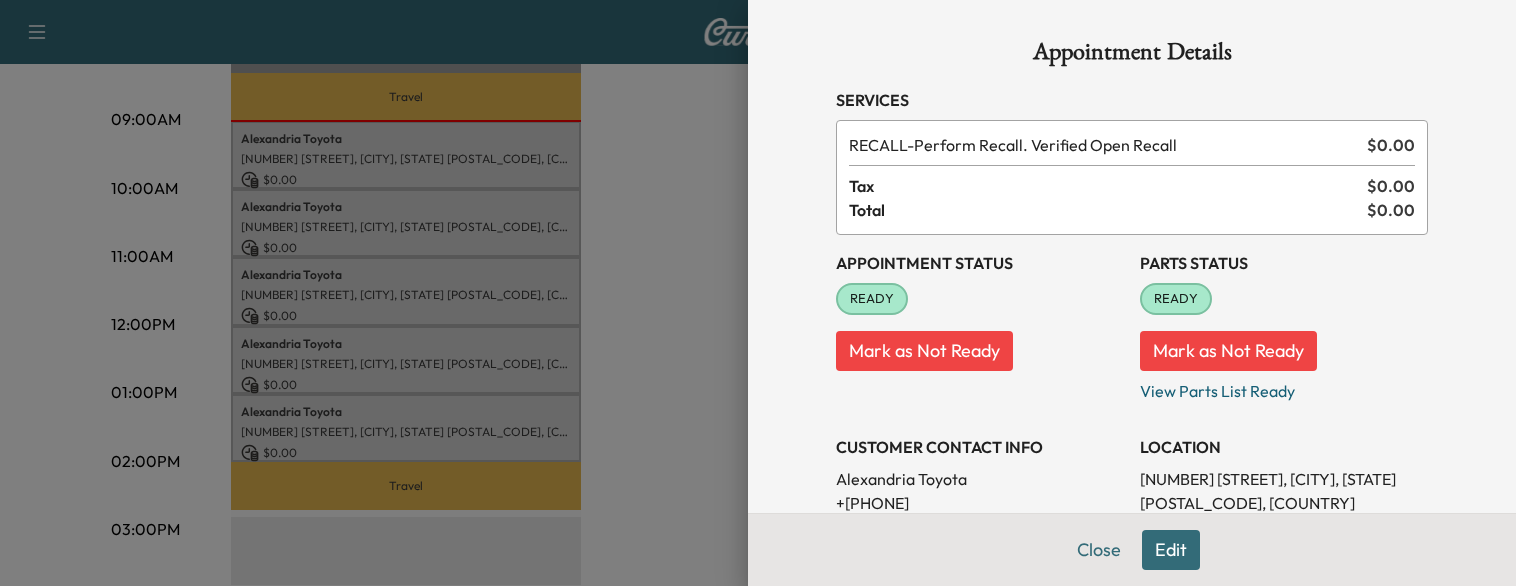 click at bounding box center (758, 293) 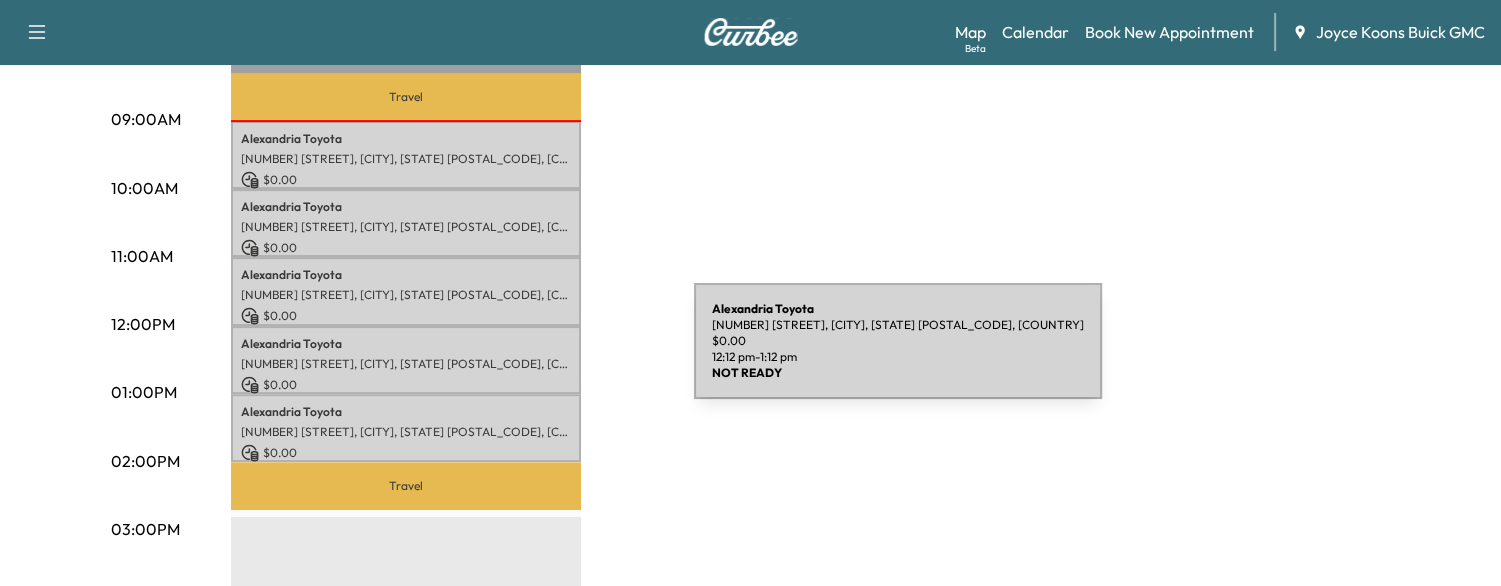 click on "[NUMBER] [STREET], [CITY], [STATE] [POSTAL_CODE], [COUNTRY]" at bounding box center [406, 364] 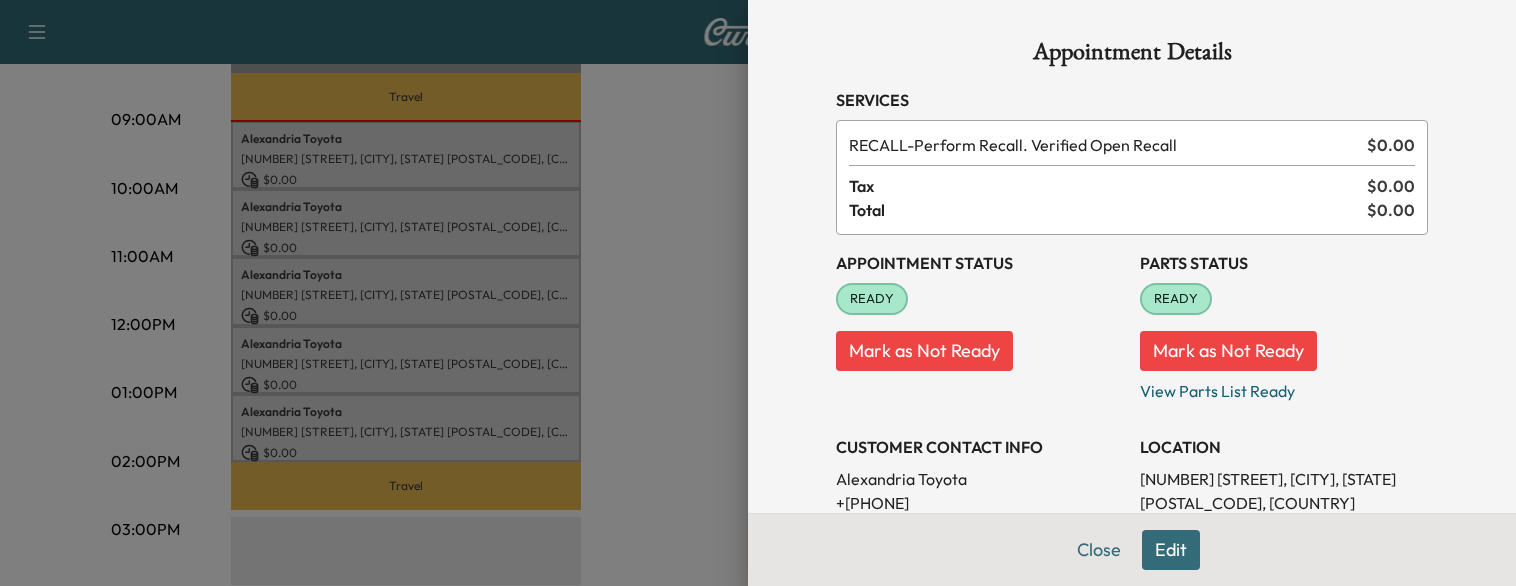click at bounding box center [758, 293] 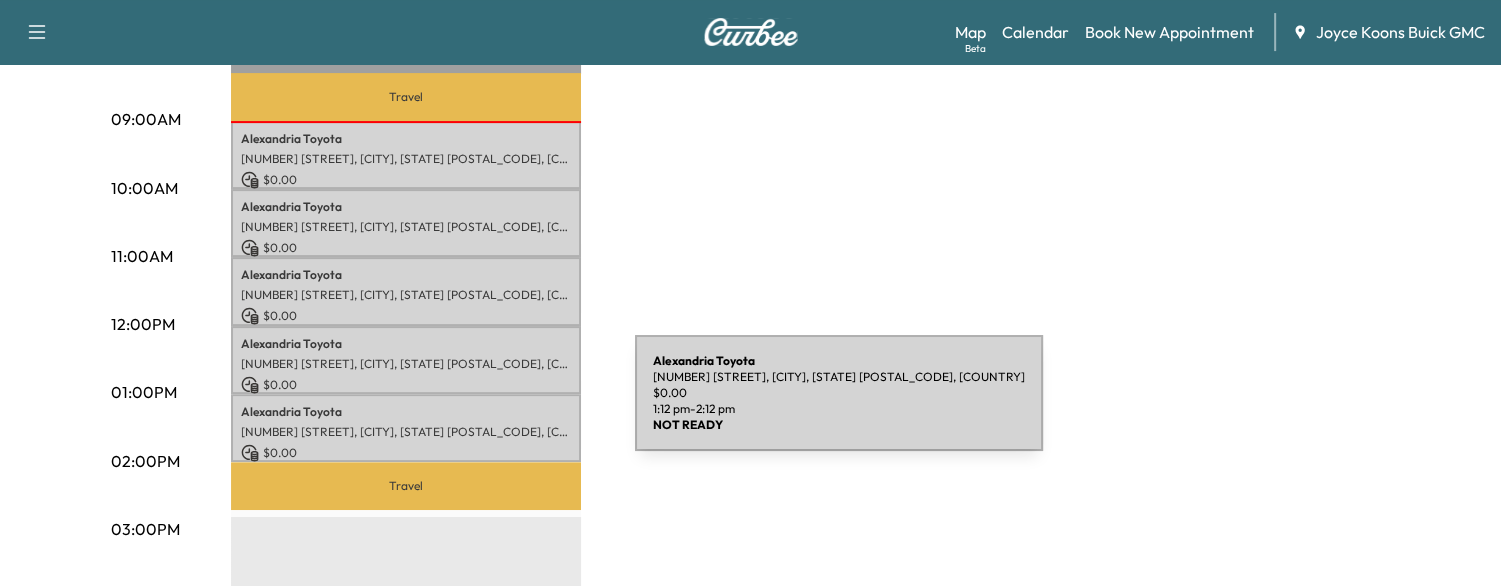 click on "Alexandria Toyota" at bounding box center (406, 412) 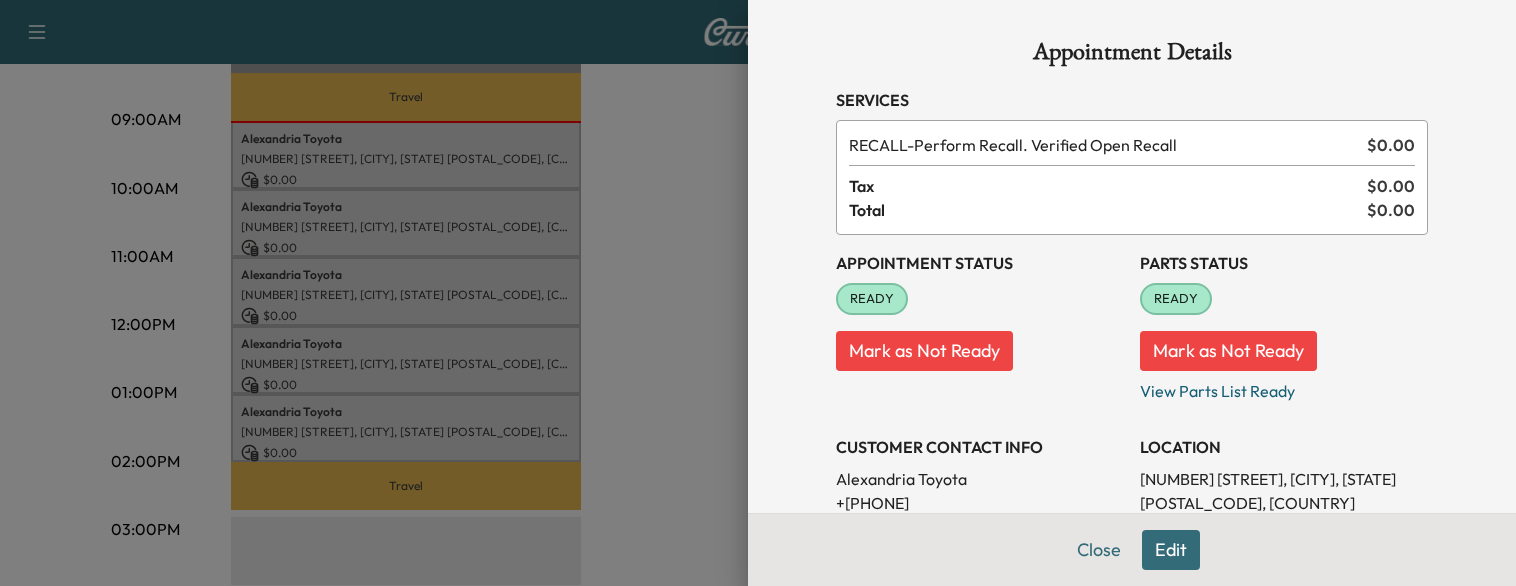 click at bounding box center [758, 293] 